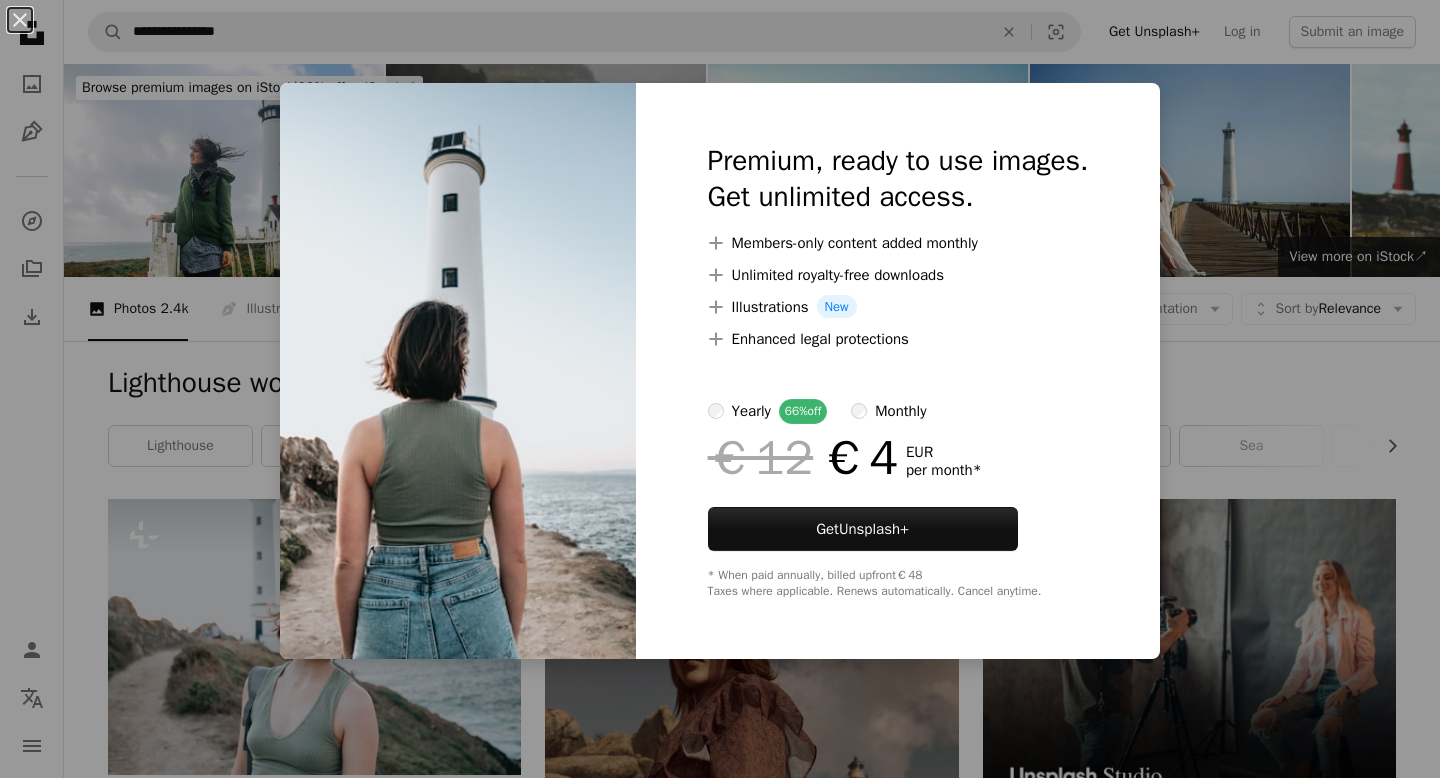 scroll, scrollTop: 843, scrollLeft: 0, axis: vertical 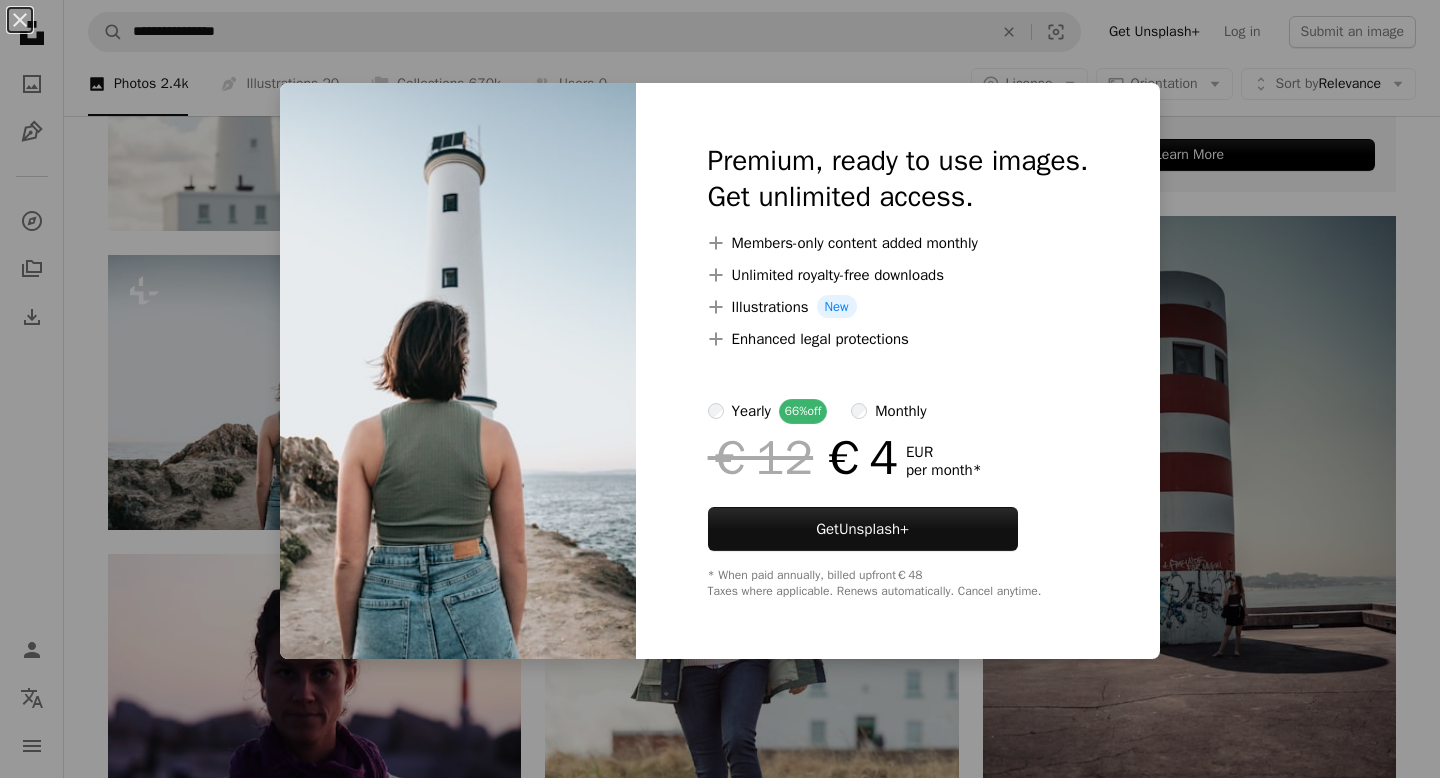 click on "An X shape Premium, ready to use images. Get unlimited access. A plus sign Members-only content added monthly A plus sign Unlimited royalty-free downloads A plus sign Illustrations  New A plus sign Enhanced legal protections yearly 66%  off monthly €12   €4 EUR per month * Get  Unsplash+ * When paid annually, billed upfront  €48 Taxes where applicable. Renews automatically. Cancel anytime." at bounding box center [720, 389] 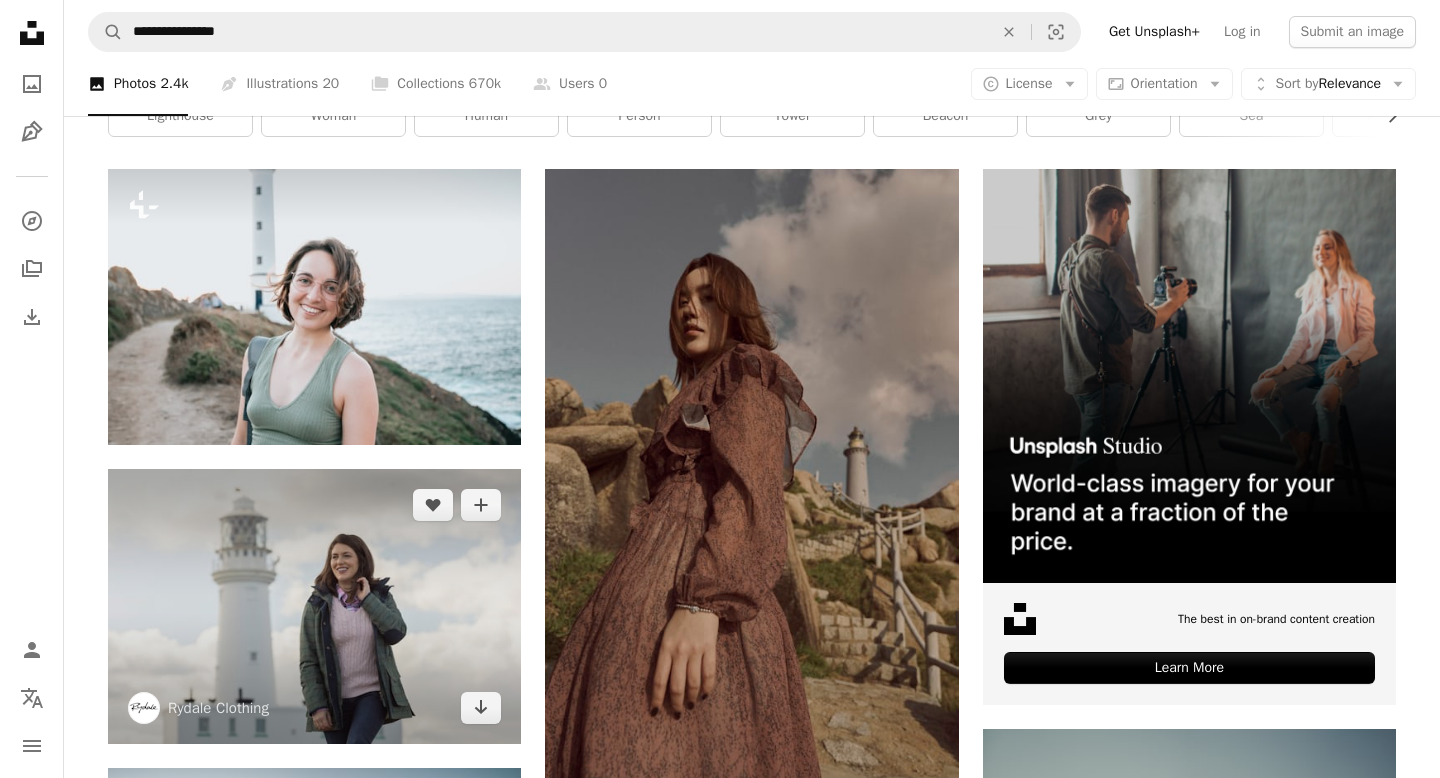 scroll, scrollTop: 326, scrollLeft: 0, axis: vertical 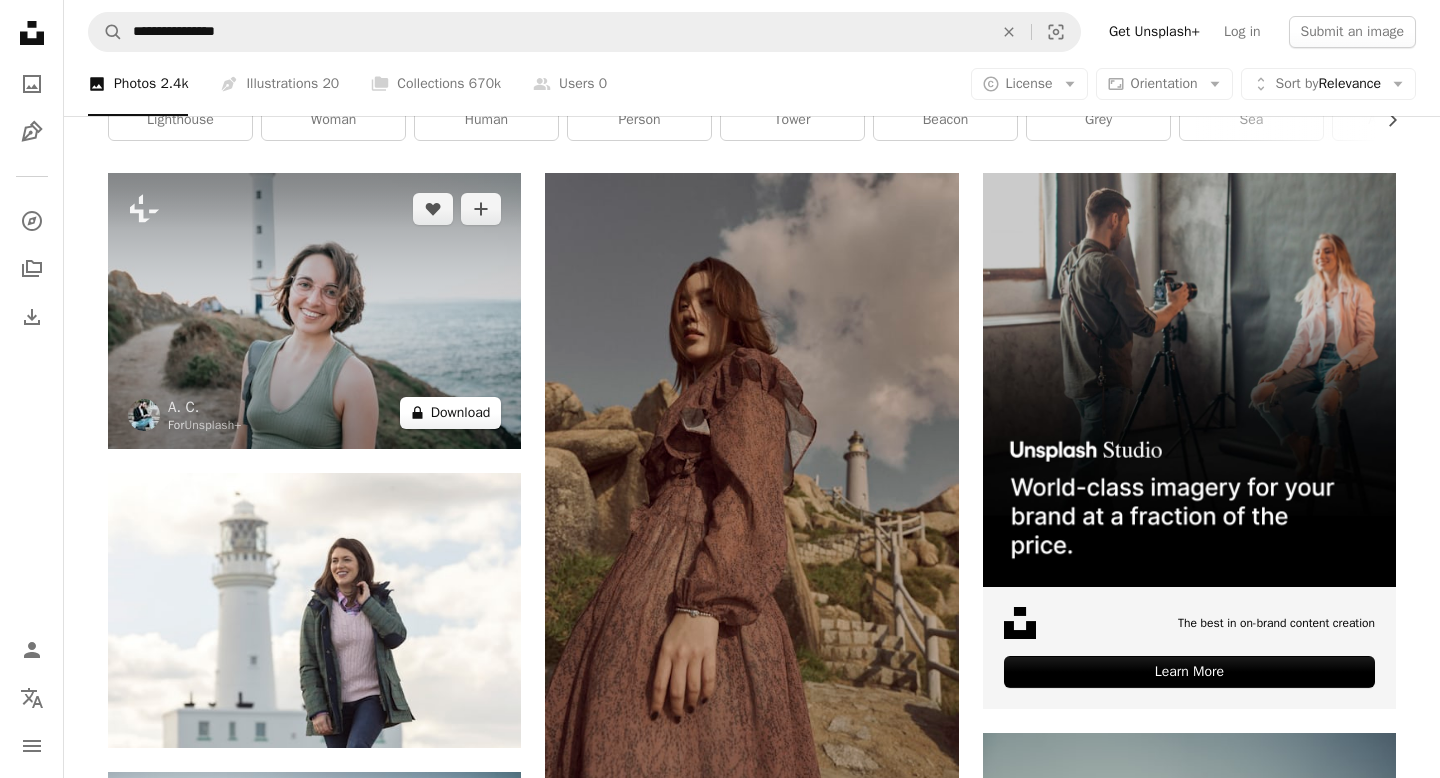 click on "A lock Download" at bounding box center [451, 413] 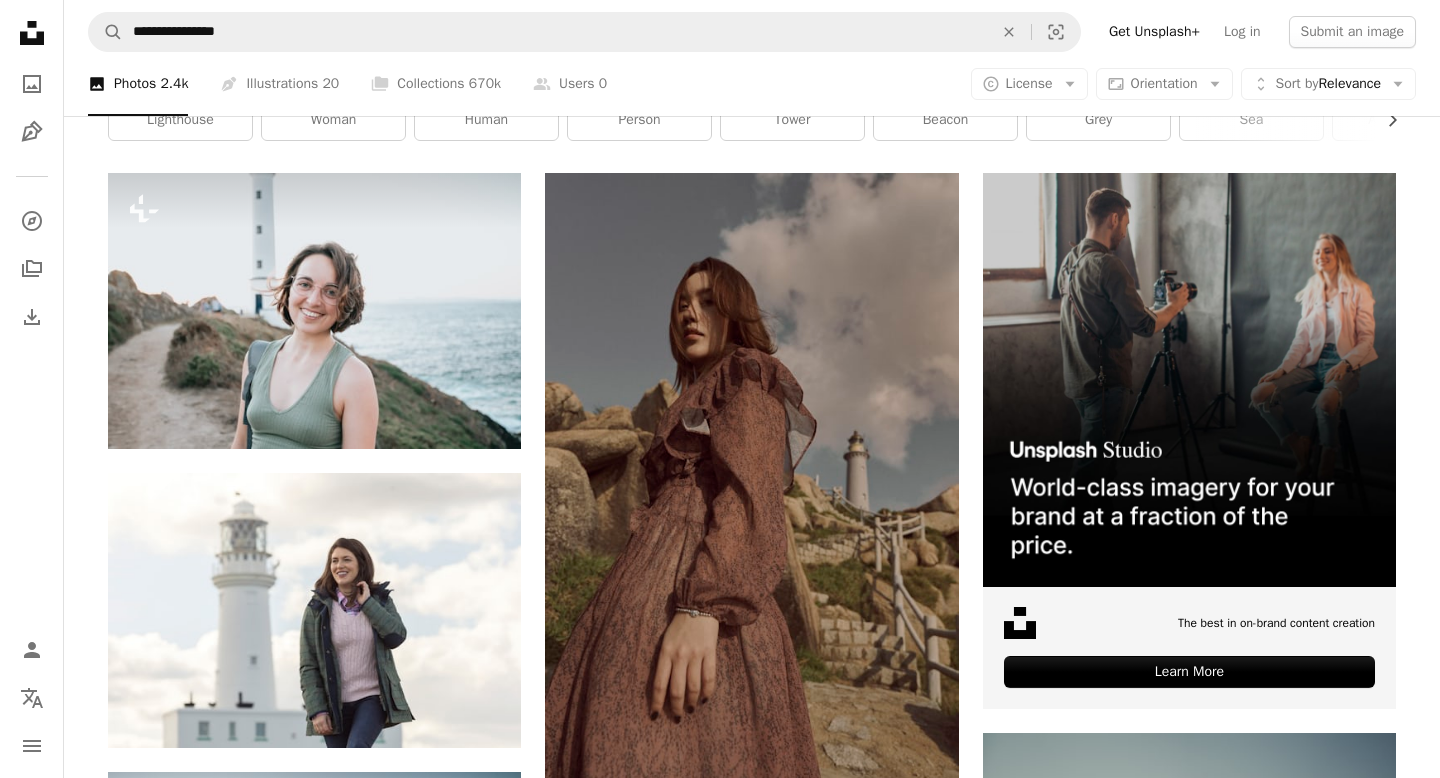 click on "An X shape Premium, ready to use images. Get unlimited access. A plus sign Members-only content added monthly A plus sign Unlimited royalty-free downloads A plus sign Illustrations  New A plus sign Enhanced legal protections yearly 66%  off monthly €12   €4 EUR per month * Get  Unsplash+ * When paid annually, billed upfront  €48 Taxes where applicable. Renews automatically. Cancel anytime." at bounding box center (720, 10255) 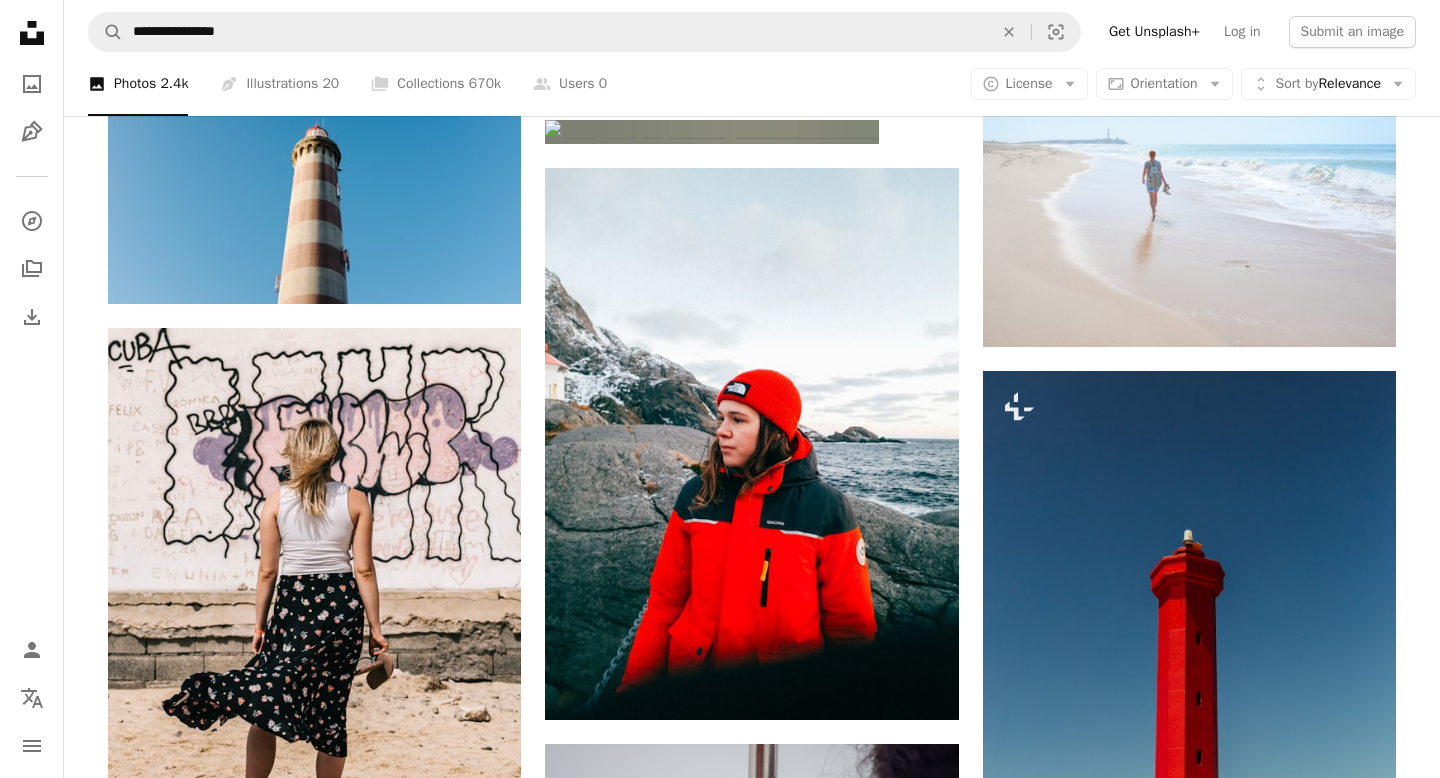 scroll, scrollTop: 1676, scrollLeft: 0, axis: vertical 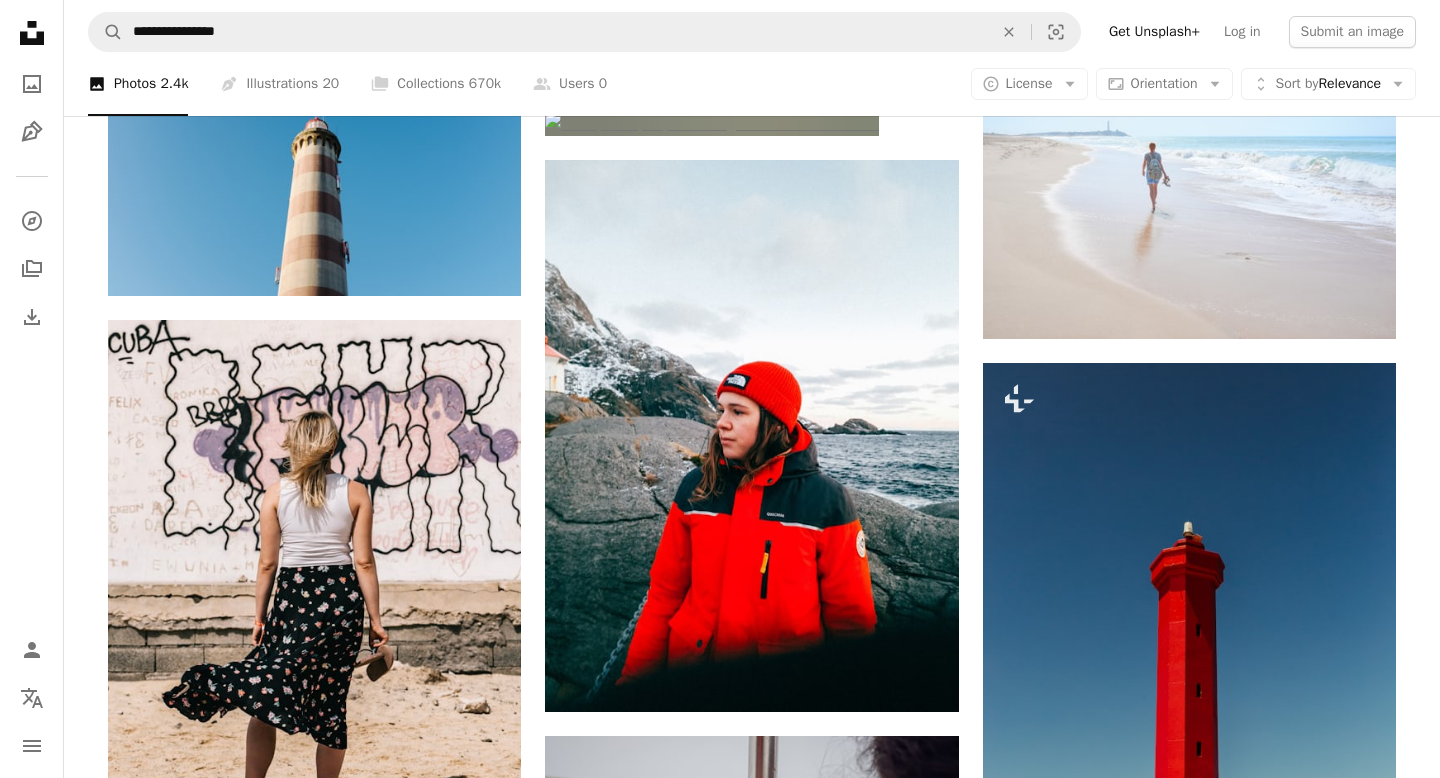 click on "Arrow pointing down" 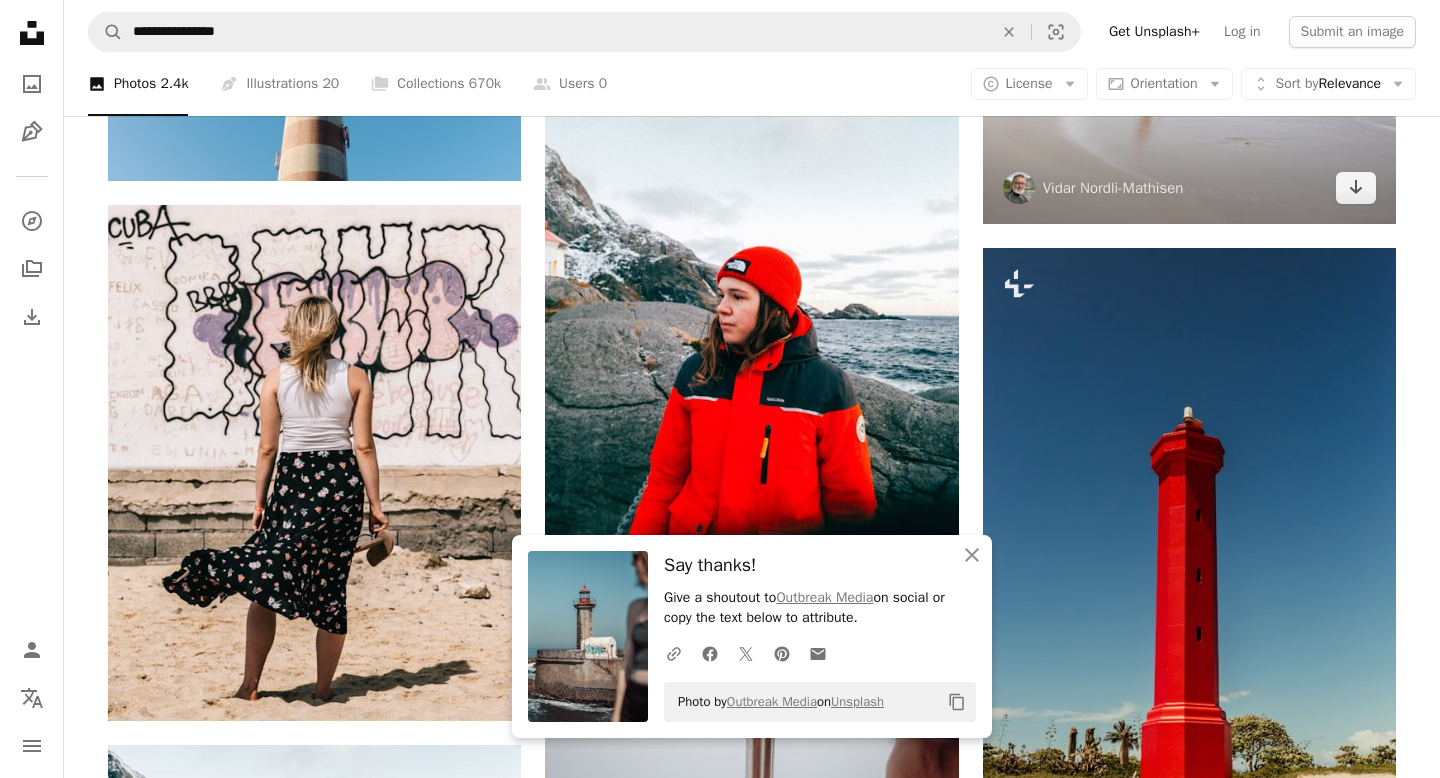 scroll, scrollTop: 1793, scrollLeft: 0, axis: vertical 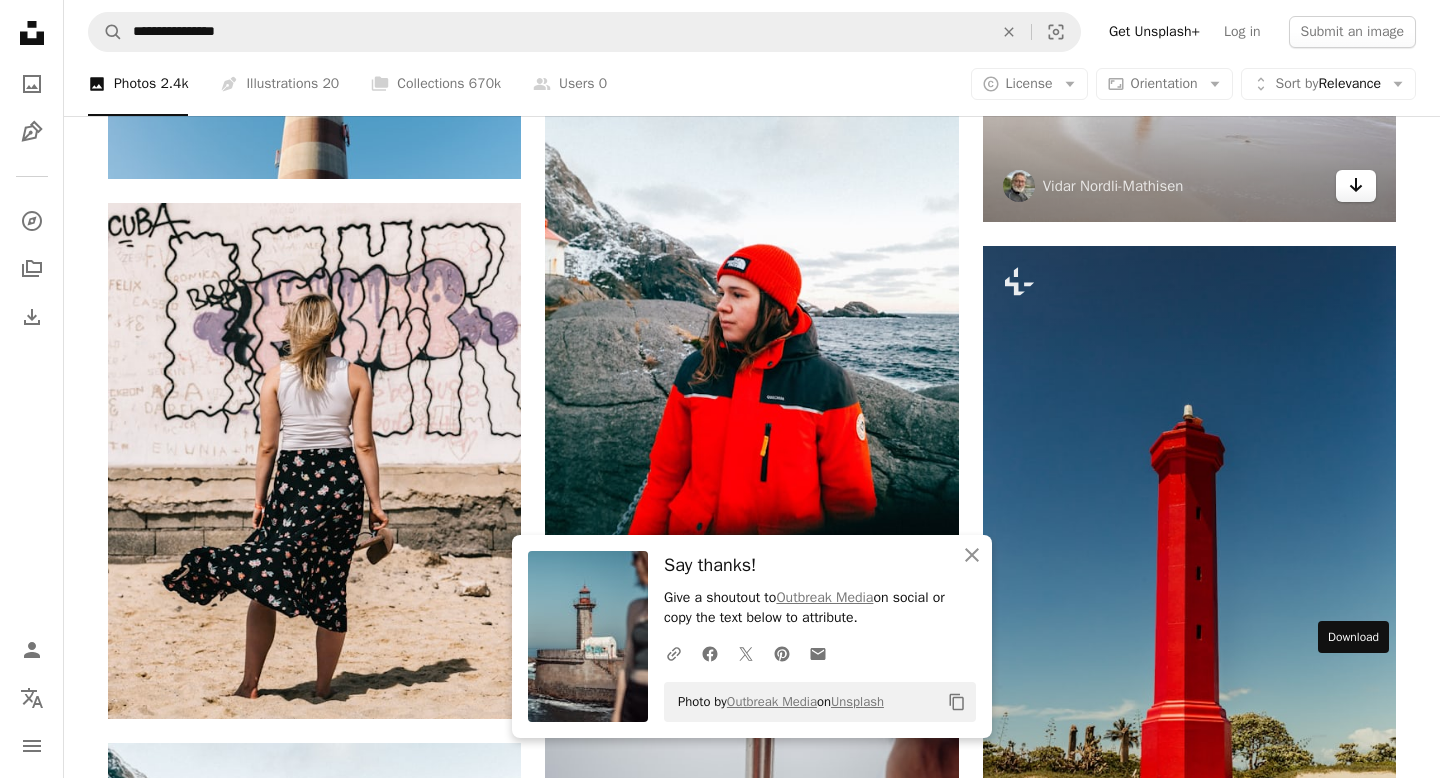 click on "Arrow pointing down" 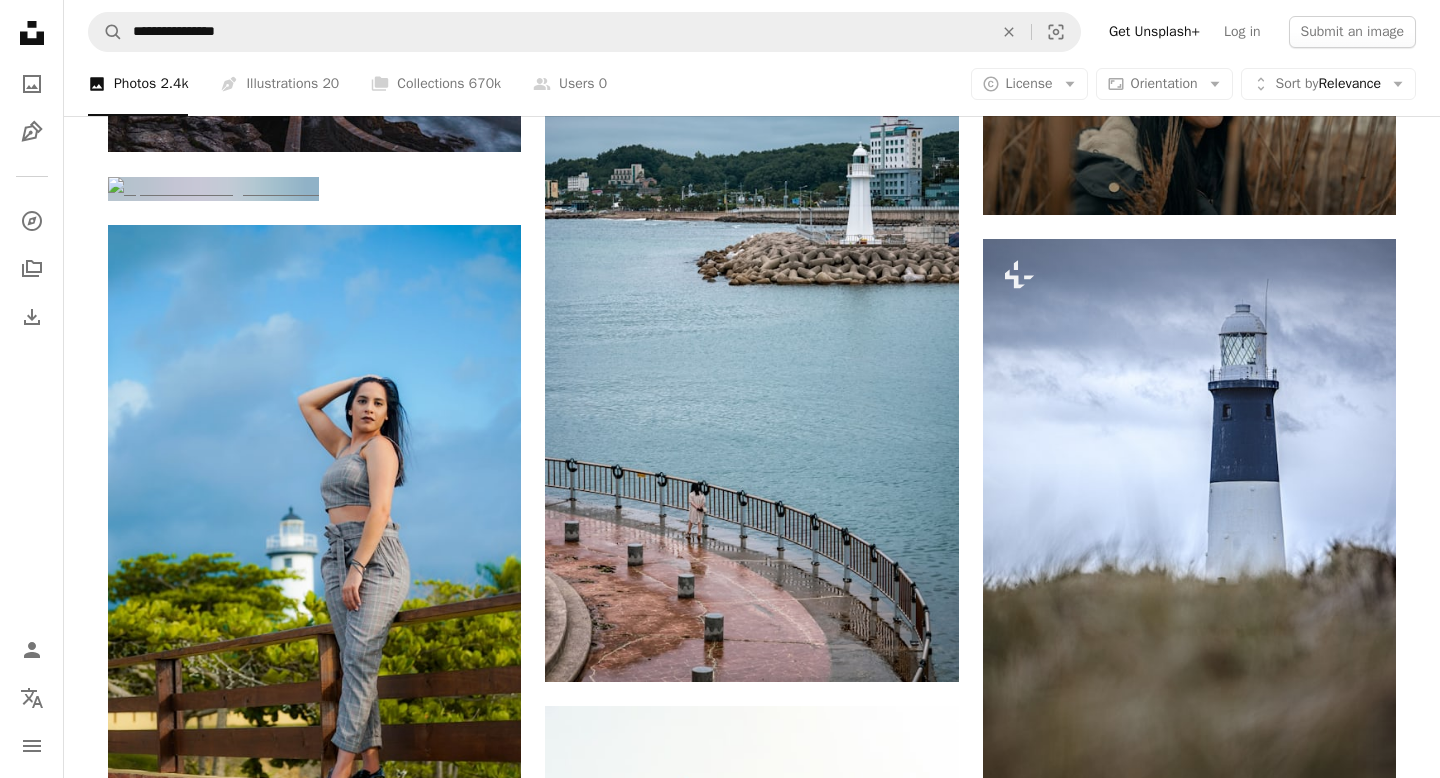 scroll, scrollTop: 2990, scrollLeft: 0, axis: vertical 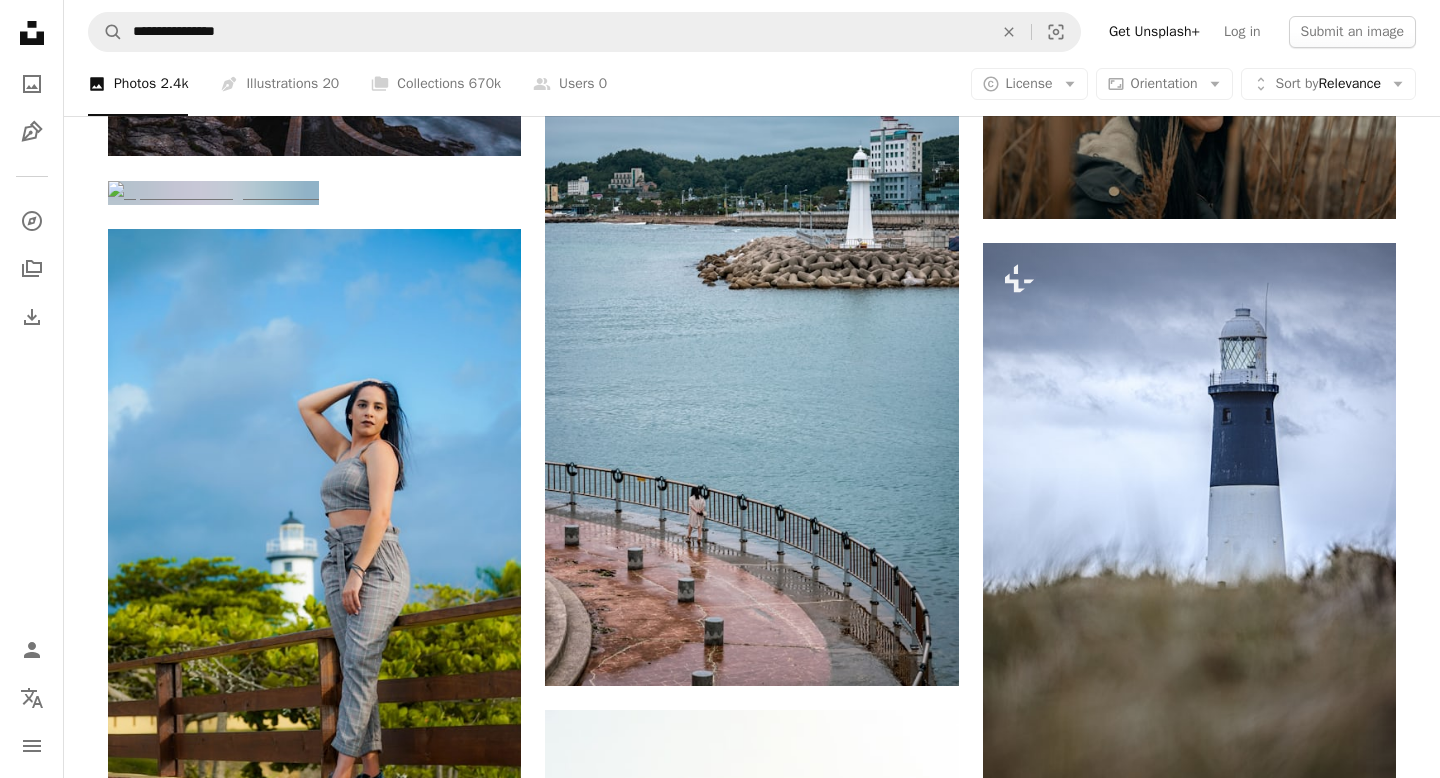 click at bounding box center [1189, -194] 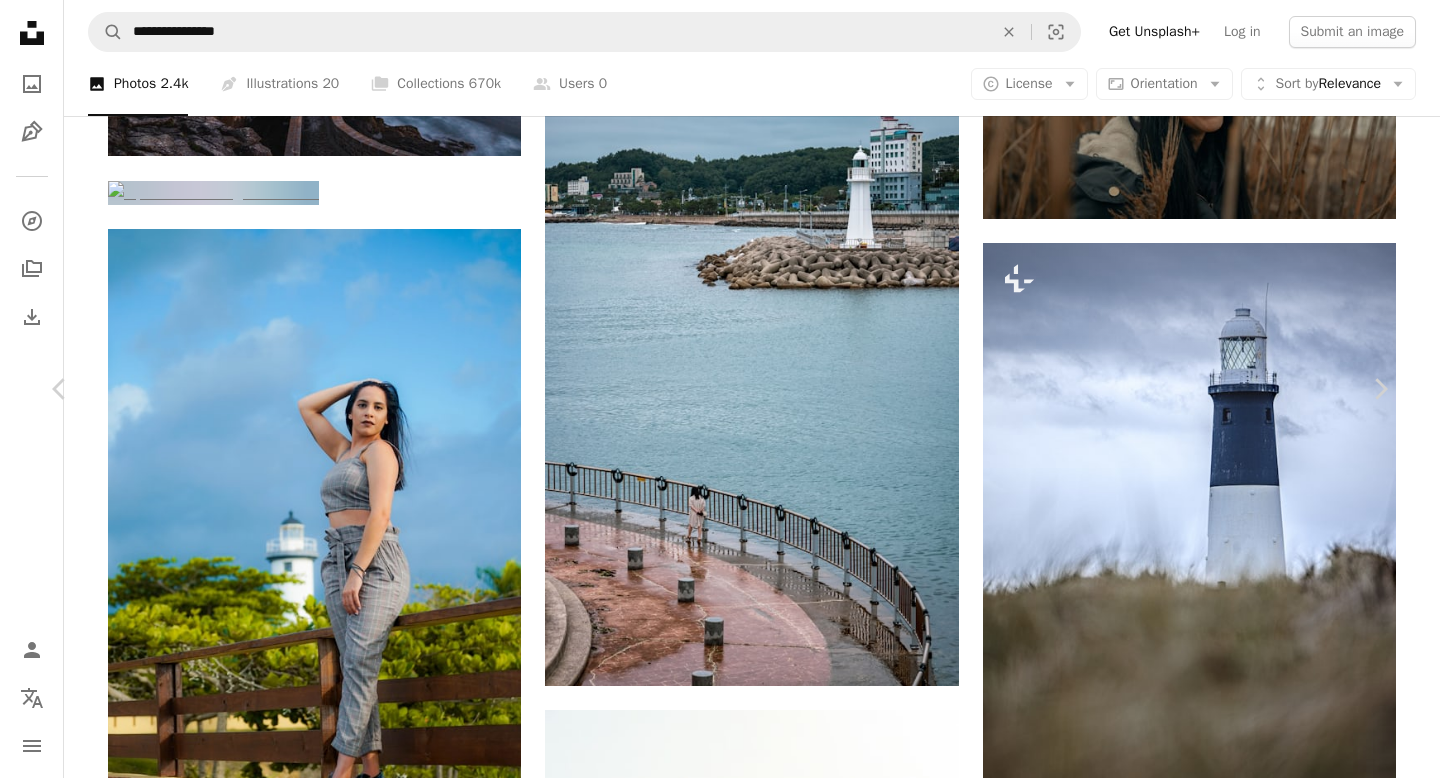 click on "Chevron down" 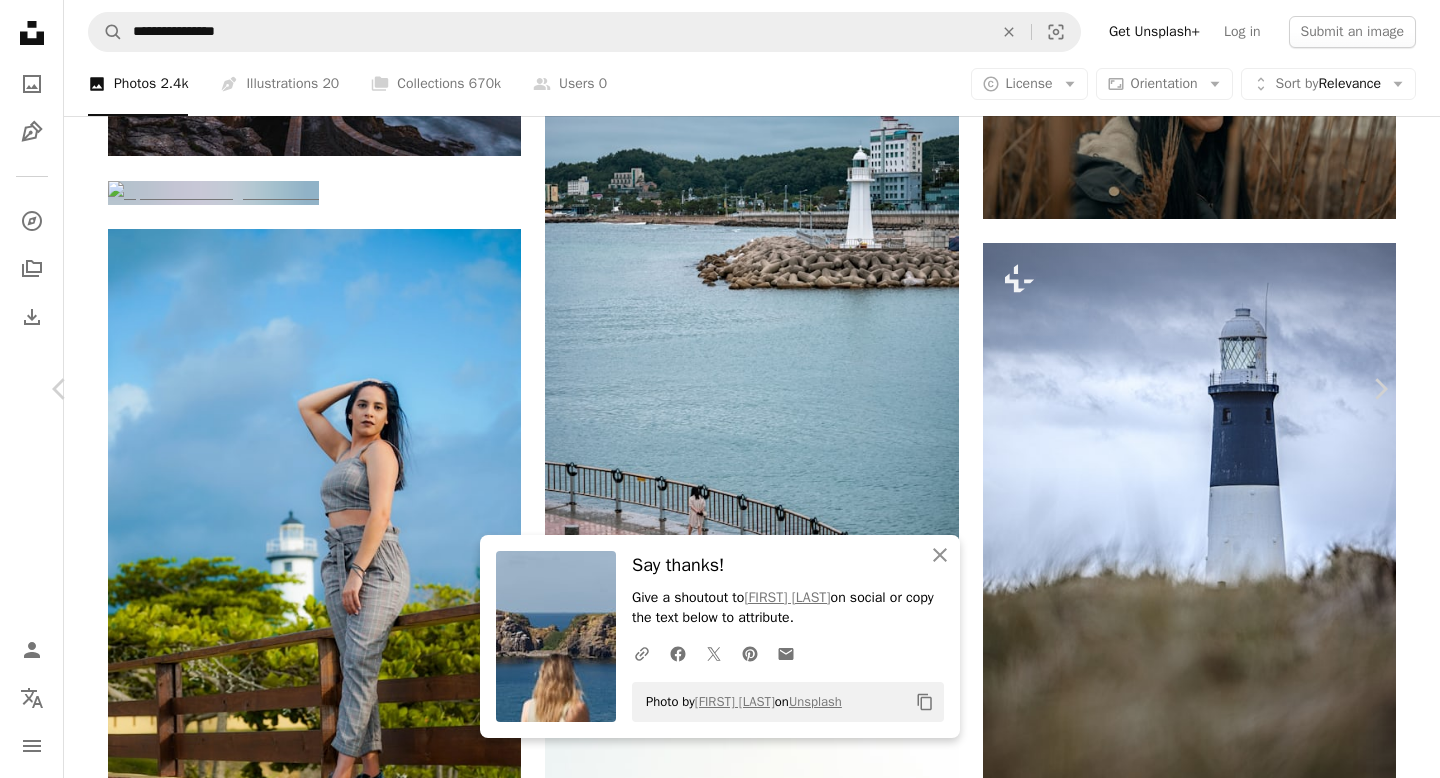 click on "An X shape Chevron left Chevron right An X shape Close Say thanks! Give a shoutout to  [FIRST] [LAST]  on social or copy the text below to attribute. A URL sharing icon (chains) Facebook icon X (formerly Twitter) icon Pinterest icon An envelope Photo by  [FIRST] [LAST]  on  Unsplash
Copy content [FIRST] [LAST] [FIRST] [LAST] A heart A plus sign Download free Chevron down Zoom in Views 423 Downloads 0 A forward-right arrow Share Info icon Info More Actions A map marker [CITY], [CITY]/[COUNTRY] Calendar outlined Published  1 week ago Camera FUJIFILM, X-H2 Safety Free to use under the  Unsplash License woman sea scenery lighthouse island horizon coast back rocky land human female adult outdoors tower shoreline [CITY] Free stock photos Browse premium related images on iStock  |  Save 20% with code UNSPLASH20 View more on iStock  ↗ Related images A heart A plus sign [FIRST] [LAST] Arrow pointing down Plus sign for Unsplash+ A heart A plus sign [FIRST] [LAST] For  A lock" at bounding box center [720, 7591] 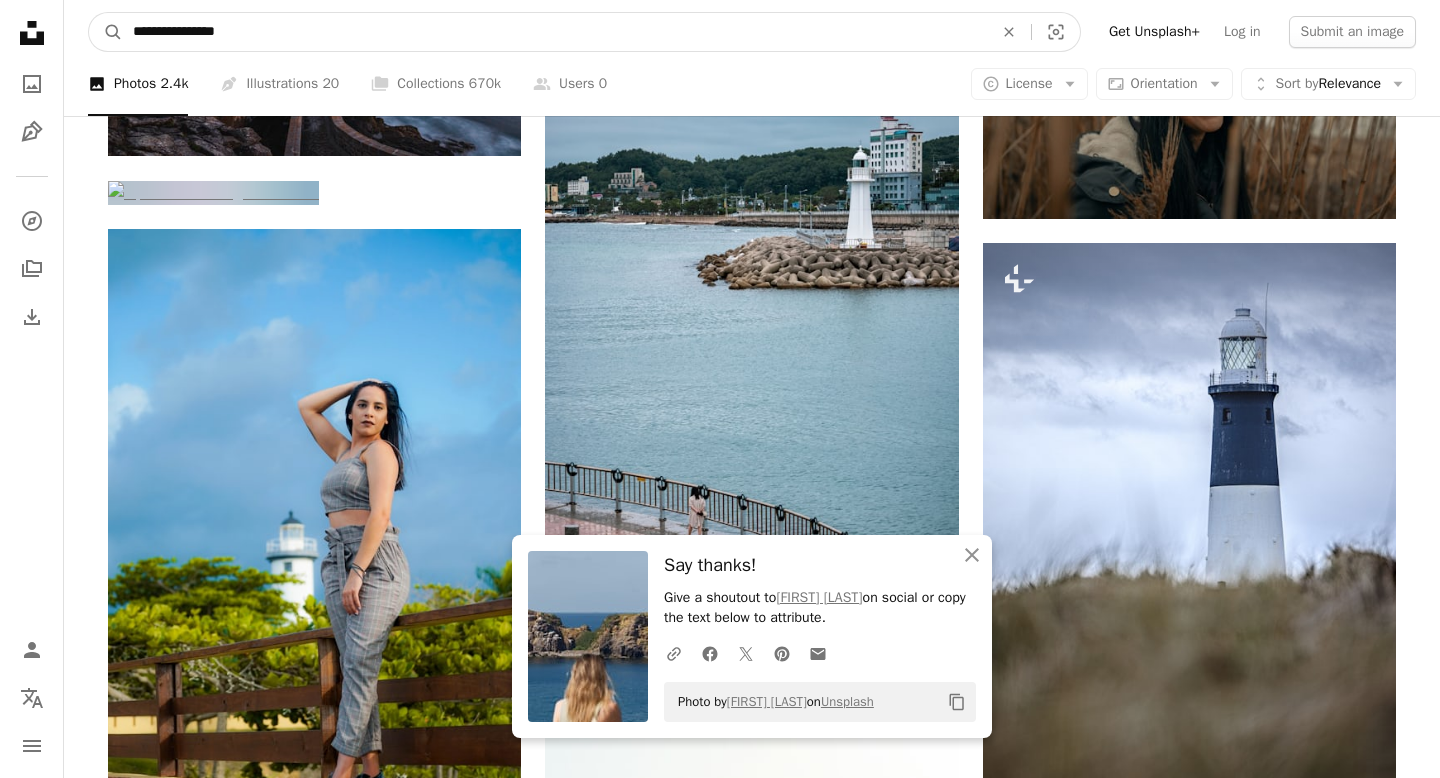 click on "**********" at bounding box center (555, 32) 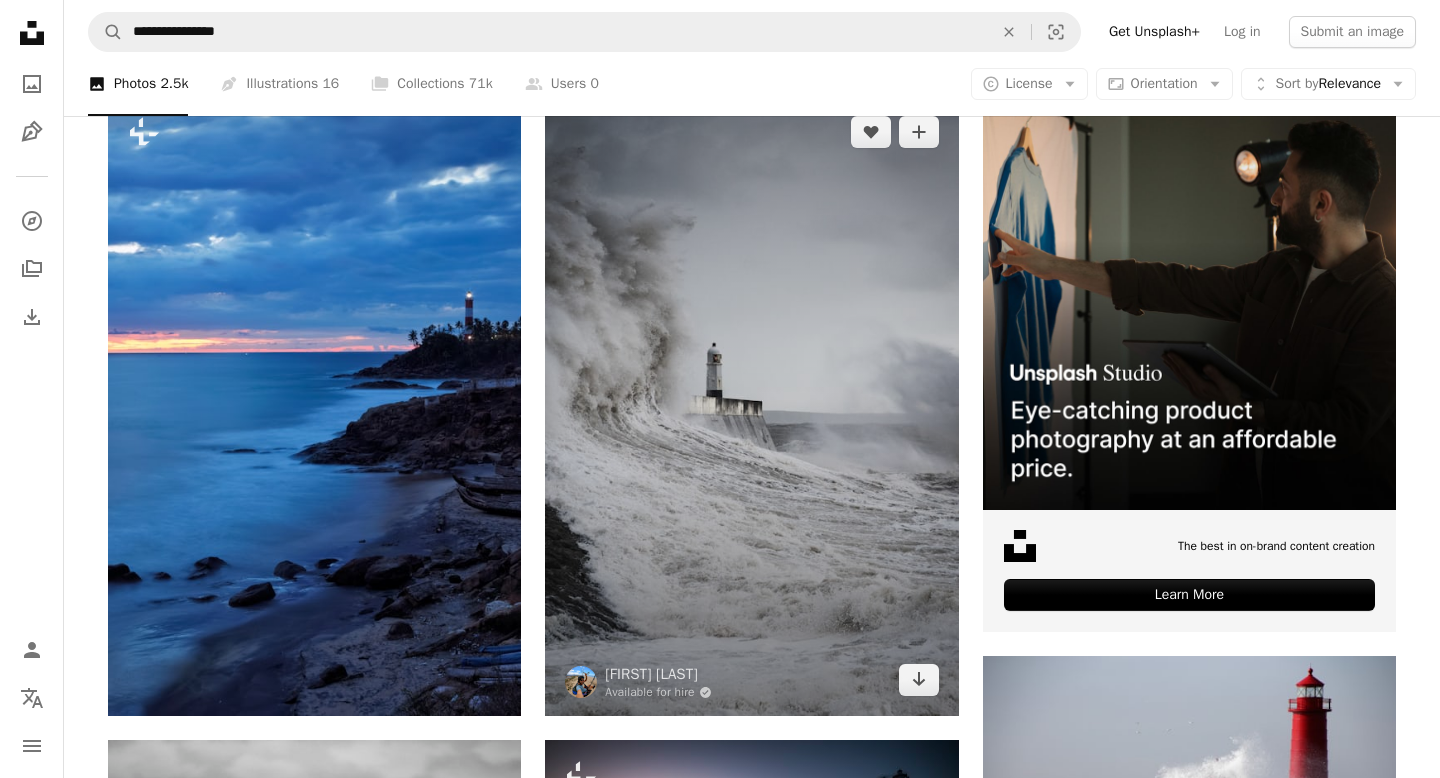 scroll, scrollTop: 405, scrollLeft: 0, axis: vertical 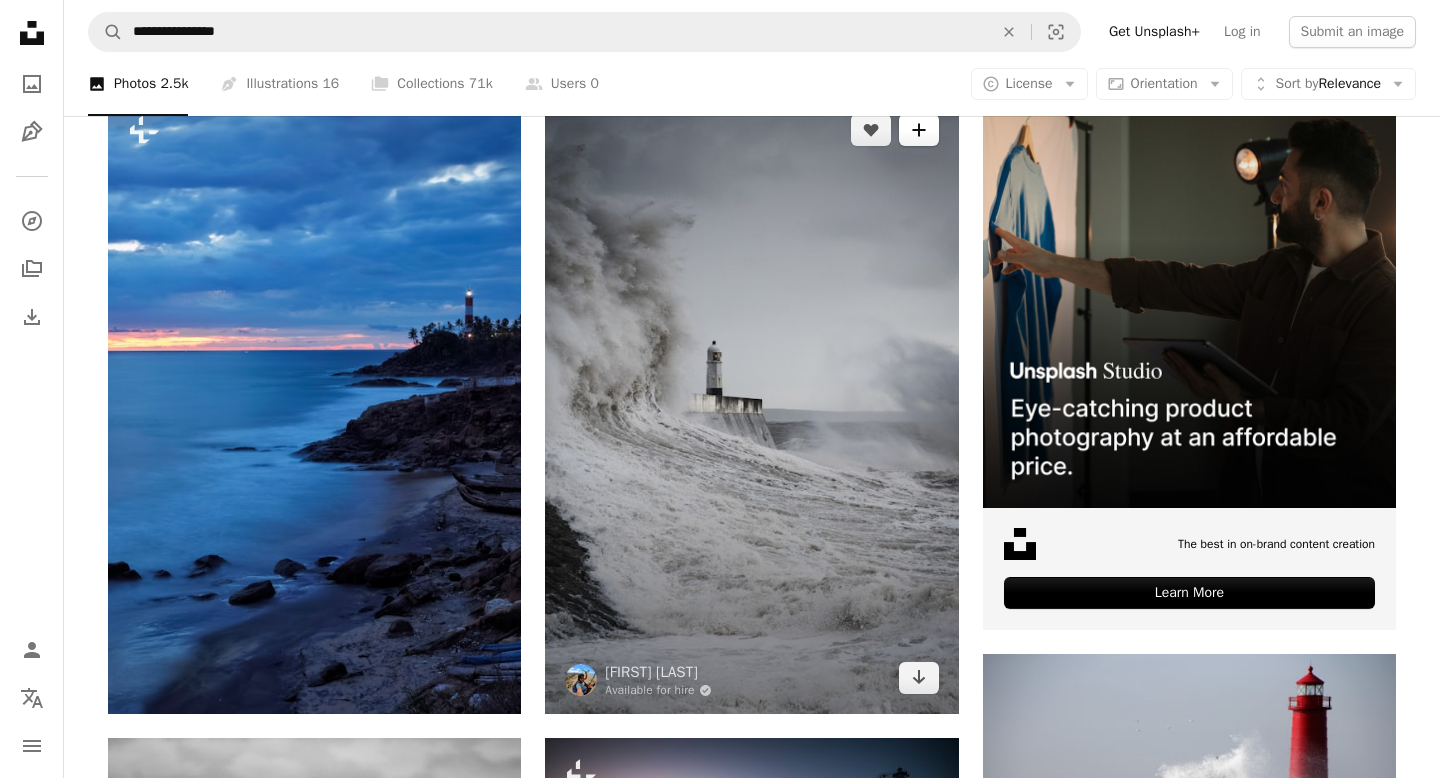 click on "A plus sign" 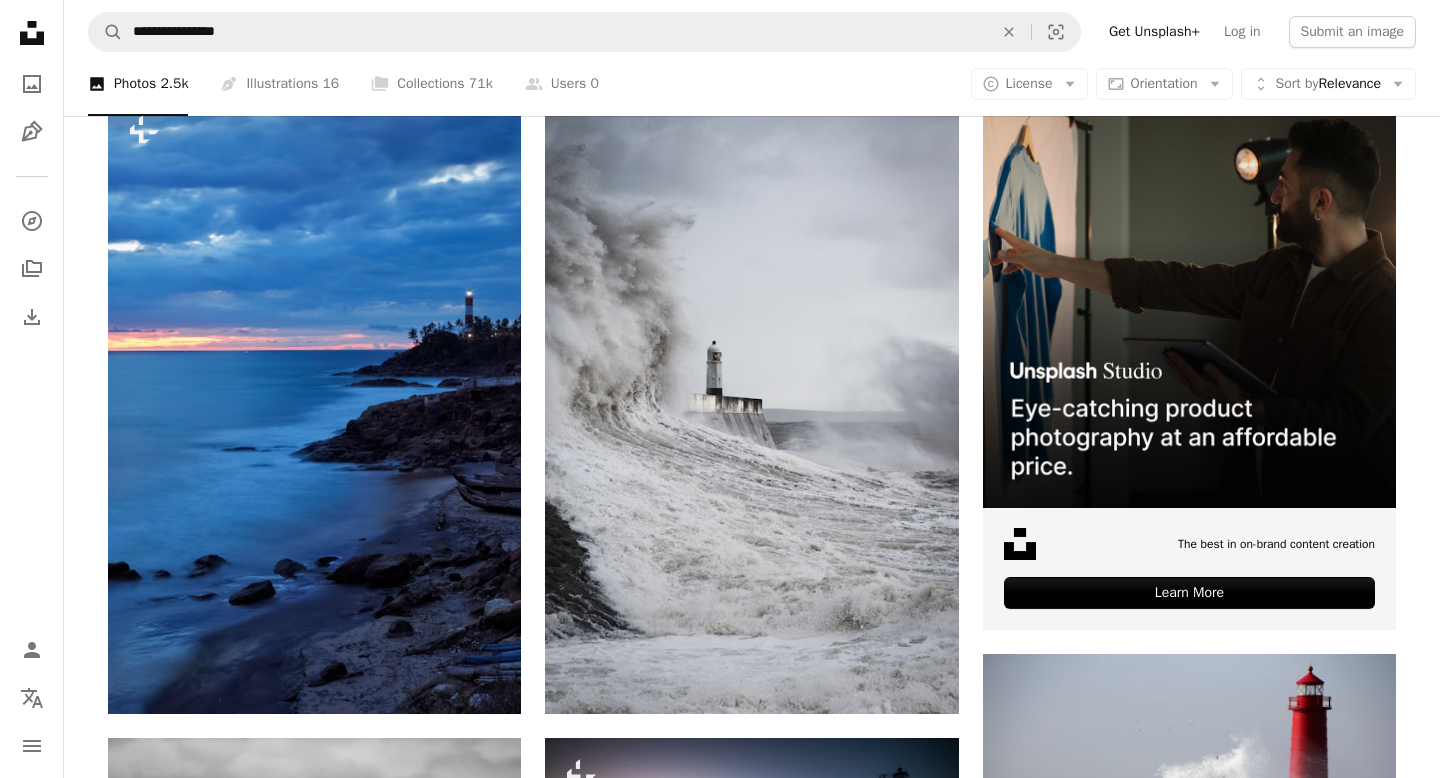 click on "An X shape Join Unsplash Already have an account?  Login First name Last name Email Username  (only letters, numbers and underscores) Password  (min. 8 char) Join By joining, you agree to the  Terms  and  Privacy Policy ." at bounding box center [720, 4679] 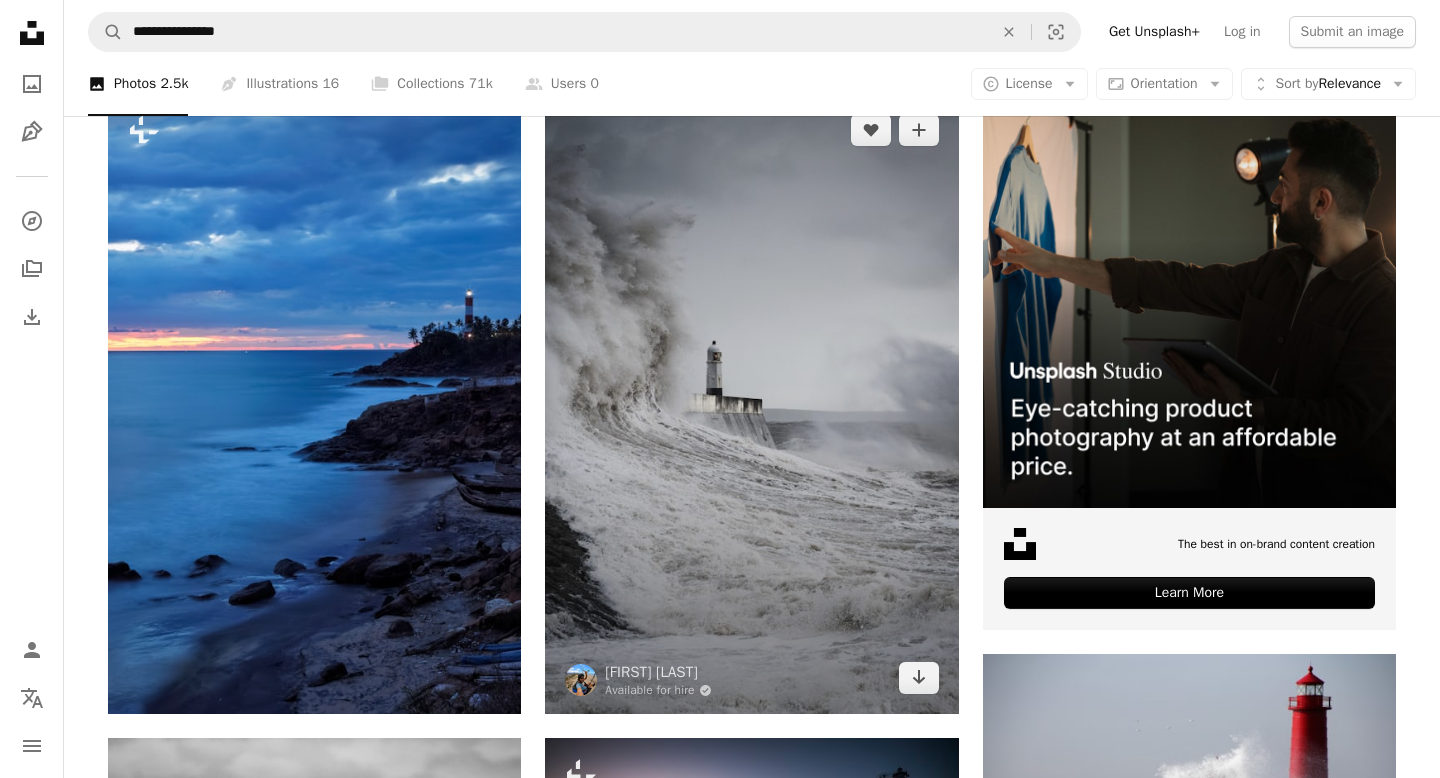 click at bounding box center (751, 404) 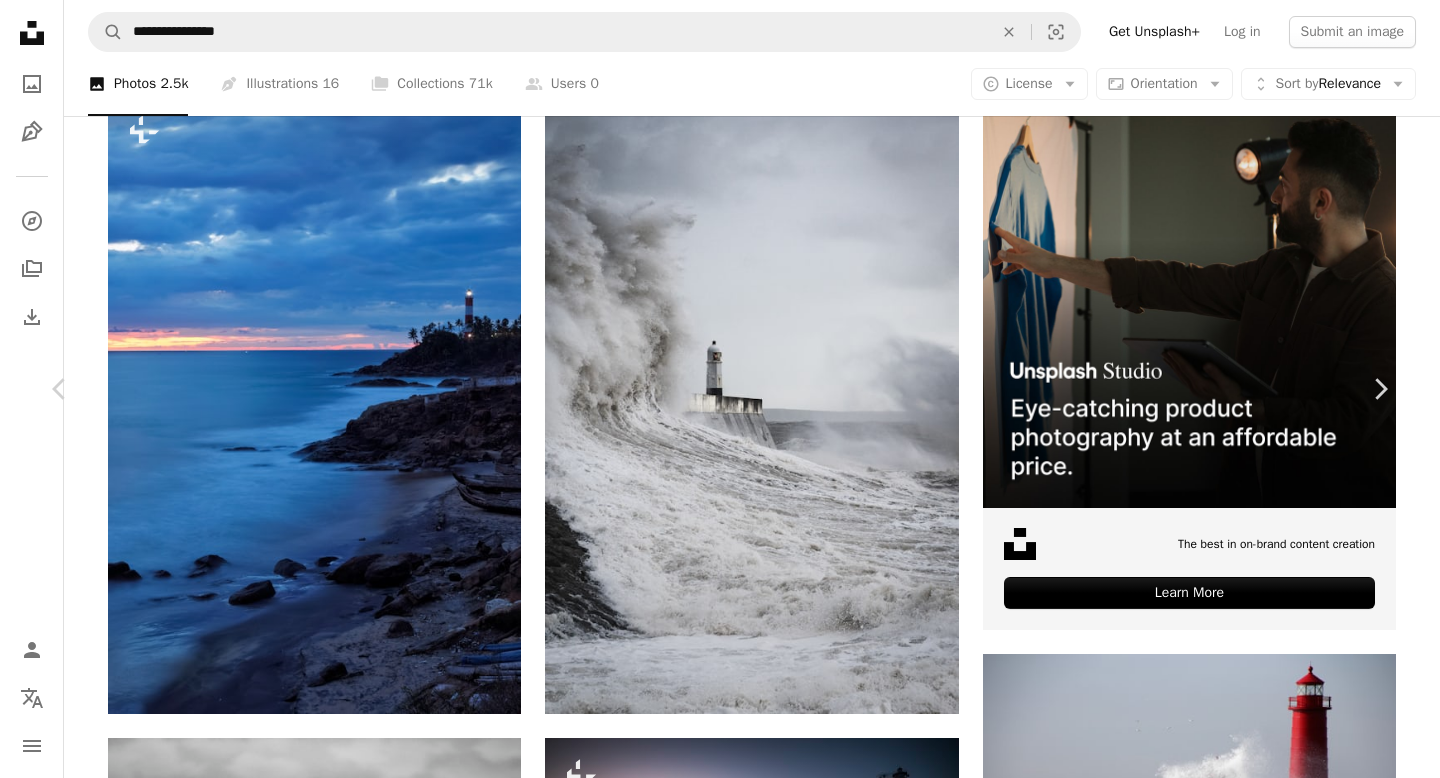 click on "Chevron down" 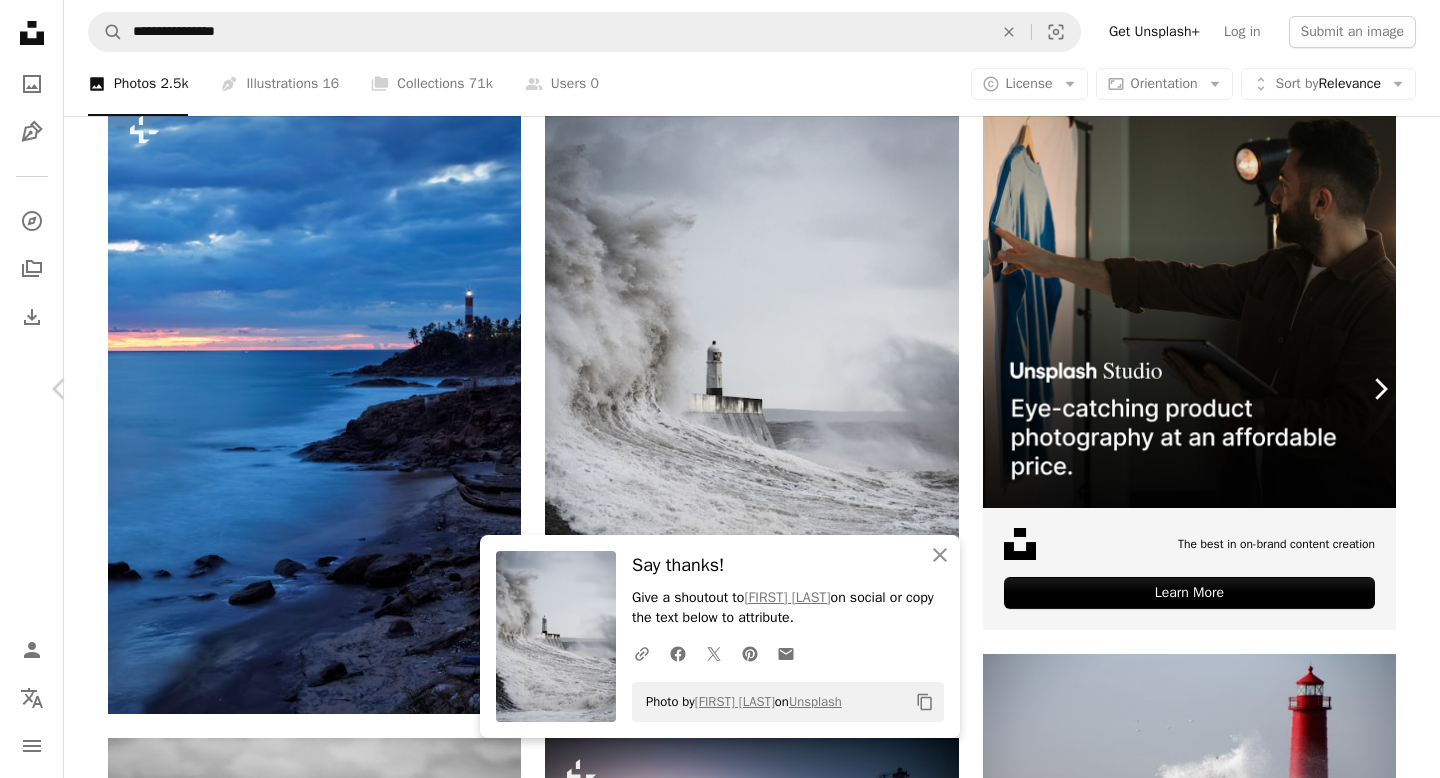 click on "Chevron right" at bounding box center [1380, 389] 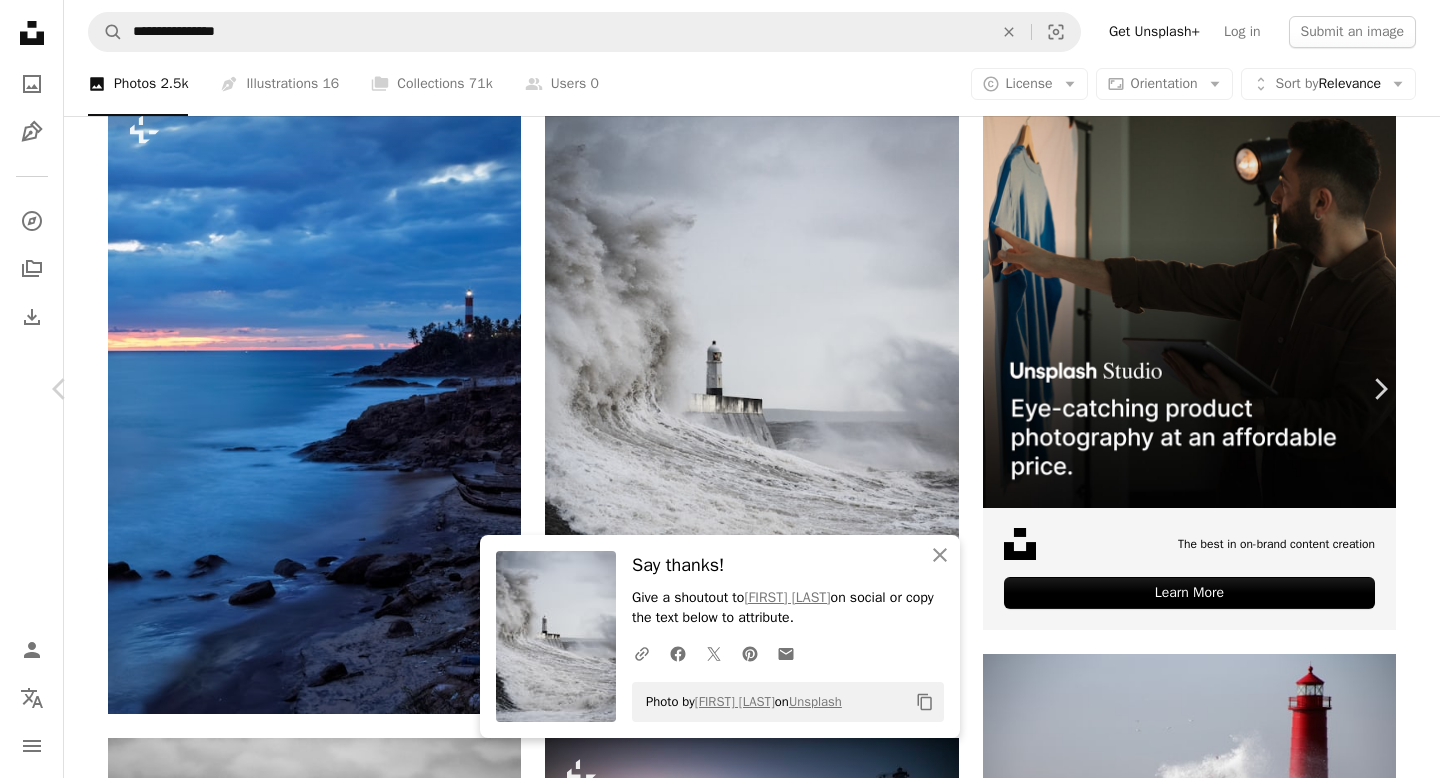 click on "An X shape Chevron left Chevron right An X shape Close Say thanks! Give a shoutout to  [FIRST] [LAST]  on social or copy the text below to attribute. A URL sharing icon (chains) Facebook icon X (formerly Twitter) icon Pinterest icon An envelope Photo by  [FIRST] [LAST]  on  Unsplash
Copy content [FIRST] [LAST] Available for hire A checkmark inside of a circle A heart A plus sign Download free Chevron down Zoom in Views 7,102,784 Downloads 18,682 Featured in Photos A forward-right arrow Share Info icon Info More Actions Storm Lorenzo hitting the pier in Porthcawl  A map marker [CITY], [COUNTRY] Calendar outlined Published on  October 4, 2019 Camera SONY, ILCE-7RM3 Safety Free to use under the  Unsplash License sea waves storm lighthouse moody [COUNTRY] pier rough swell building architecture grey river weather outdoors tower sea waves beacon Free images Browse premium related images on iStock  |  Save 20% with code UNSPLASH20 View more on iStock  ↗ Related images A heart A plus sign [FIRST] [LAST]" at bounding box center [720, 4679] 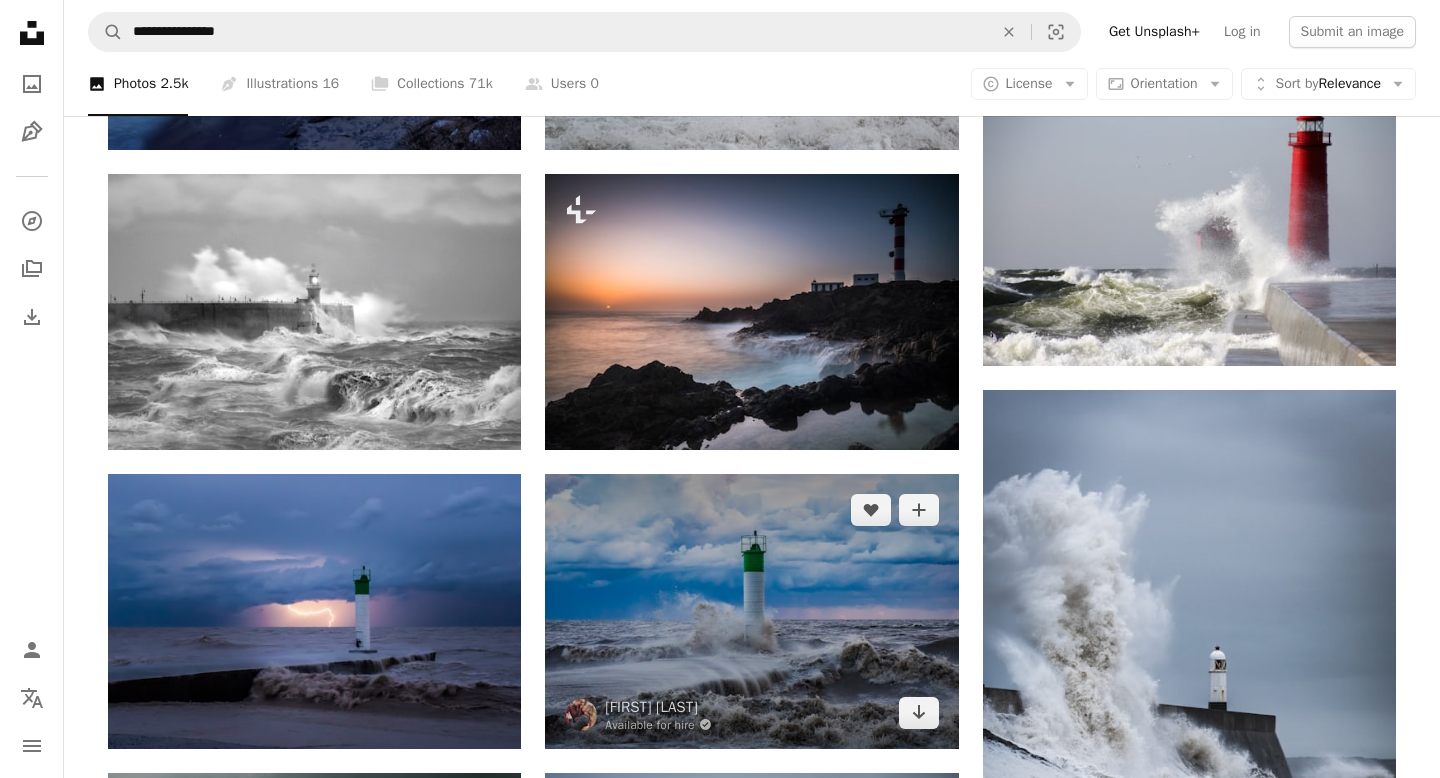 scroll, scrollTop: 954, scrollLeft: 0, axis: vertical 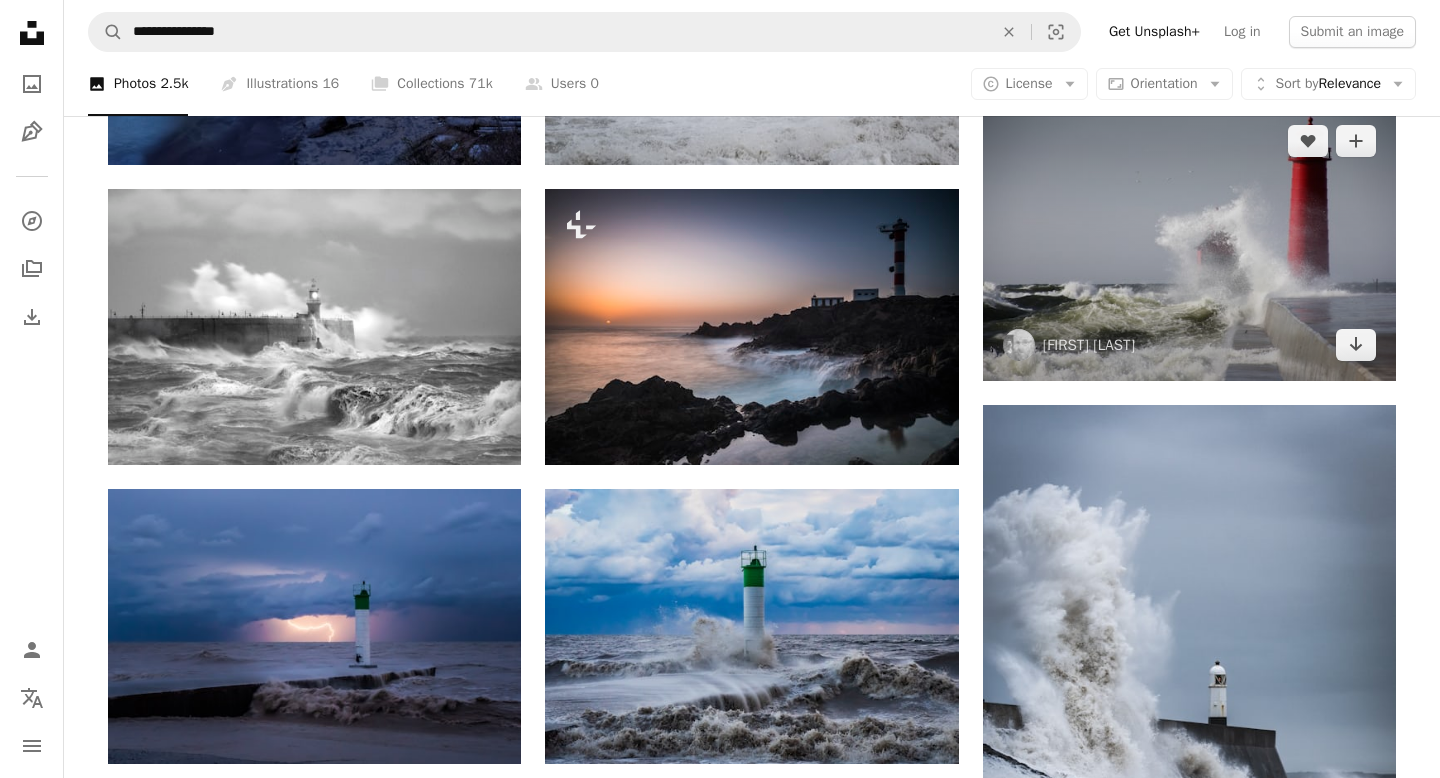 click at bounding box center (1189, 242) 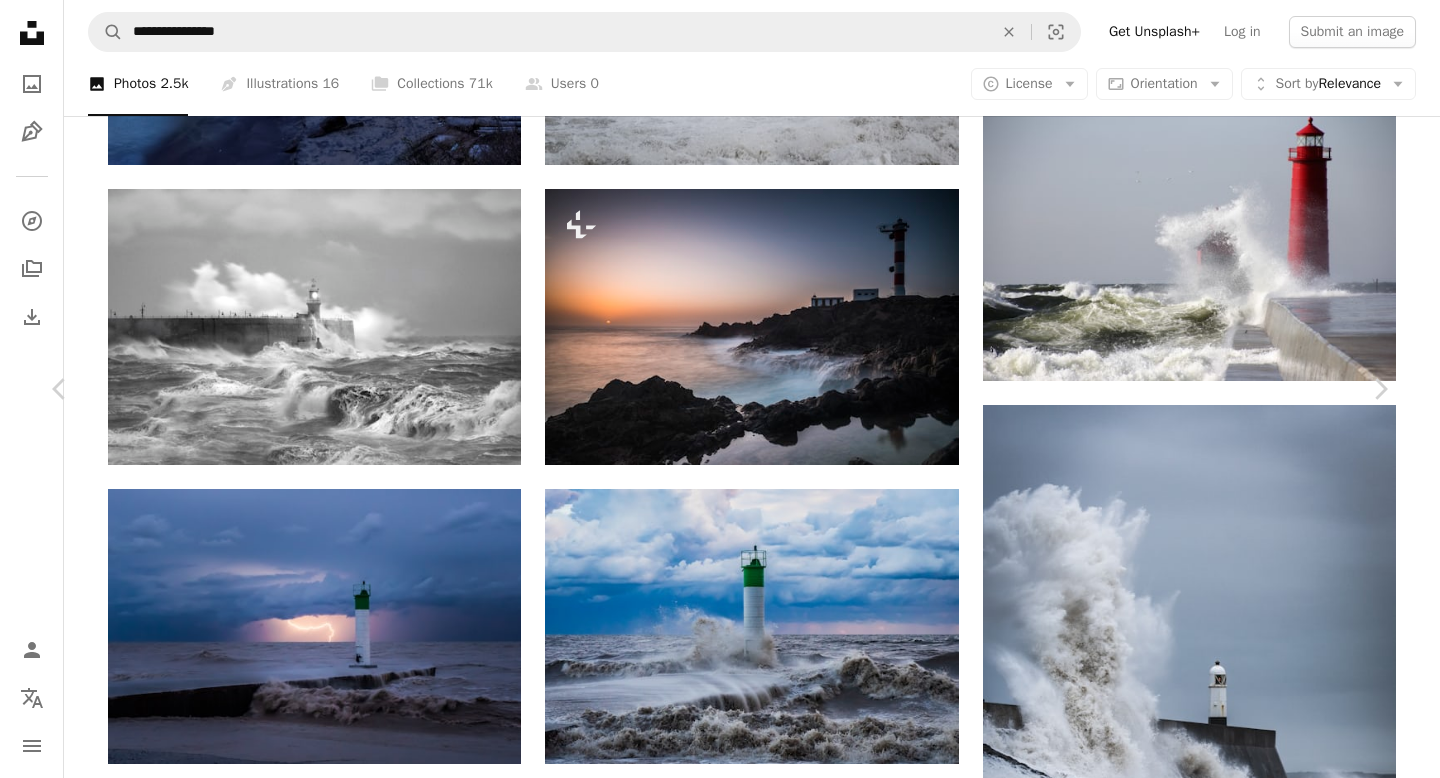 click on "Chevron down" 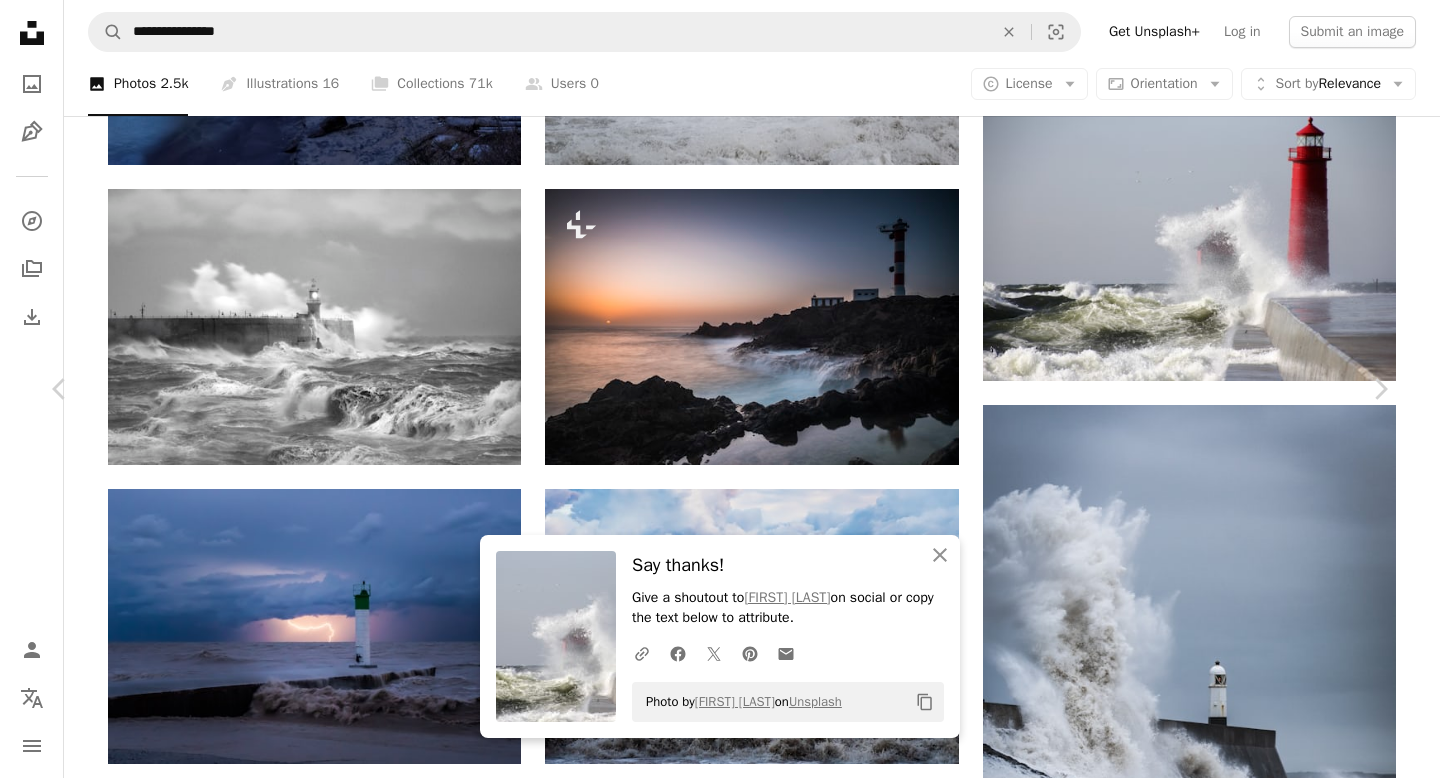 click on "Zoom in" at bounding box center (712, 4130) 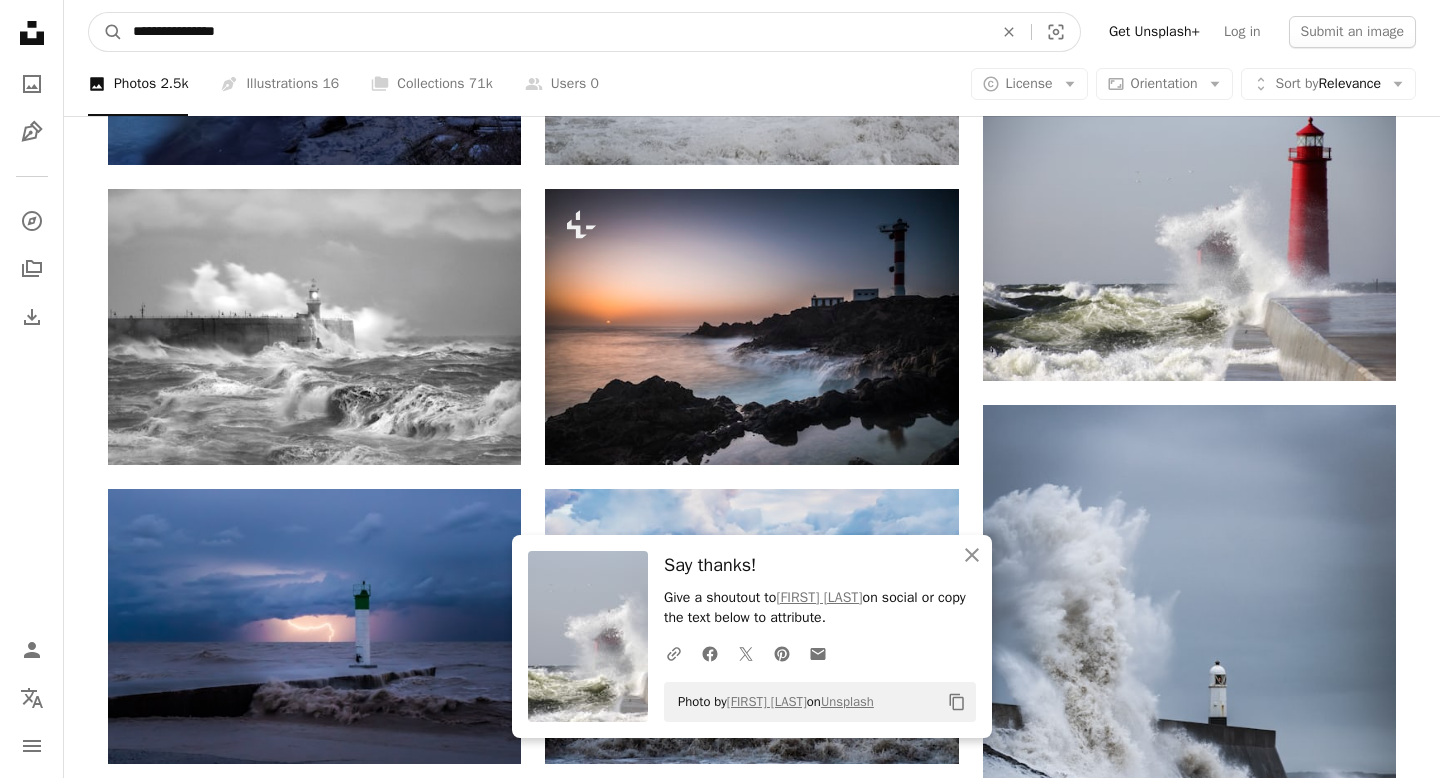 click on "**********" at bounding box center (555, 32) 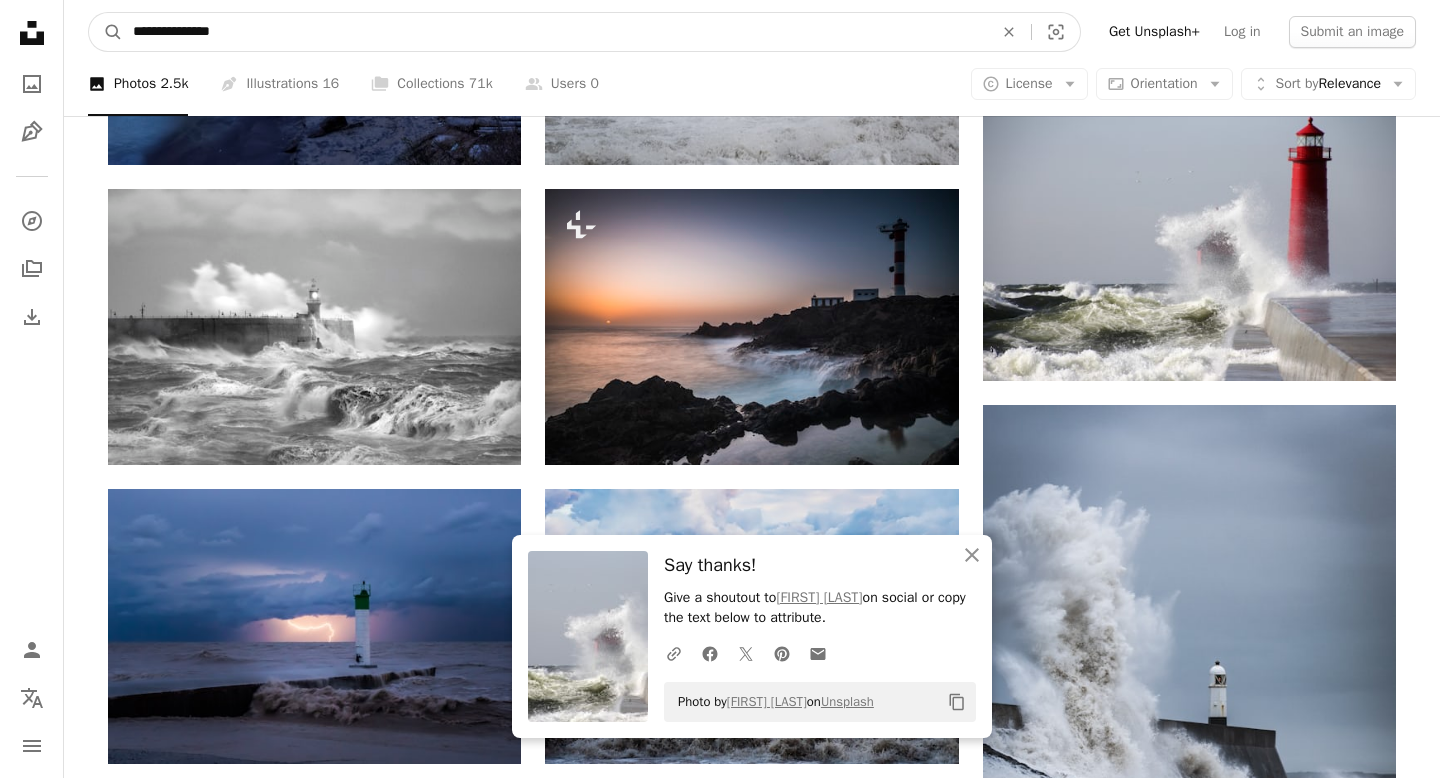 type on "**********" 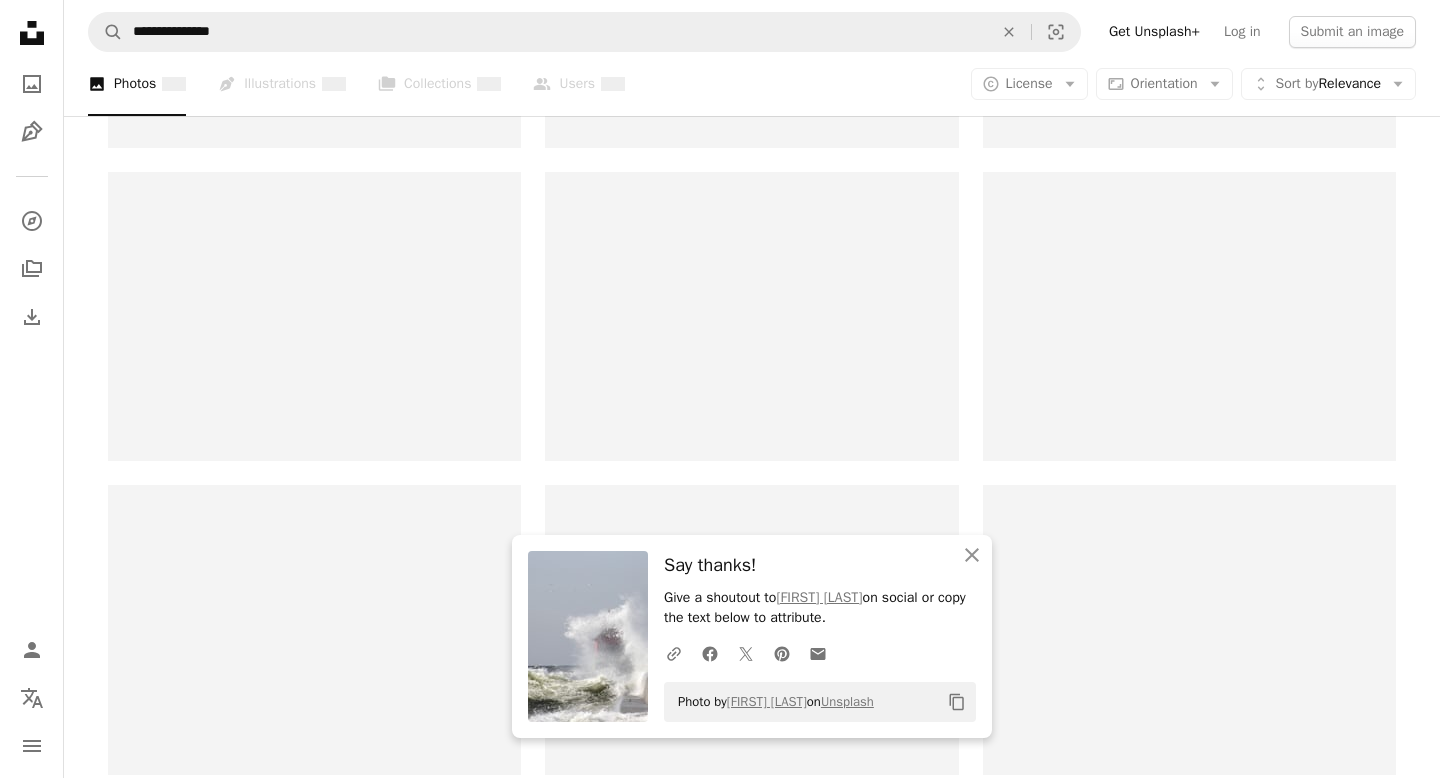 scroll, scrollTop: 0, scrollLeft: 0, axis: both 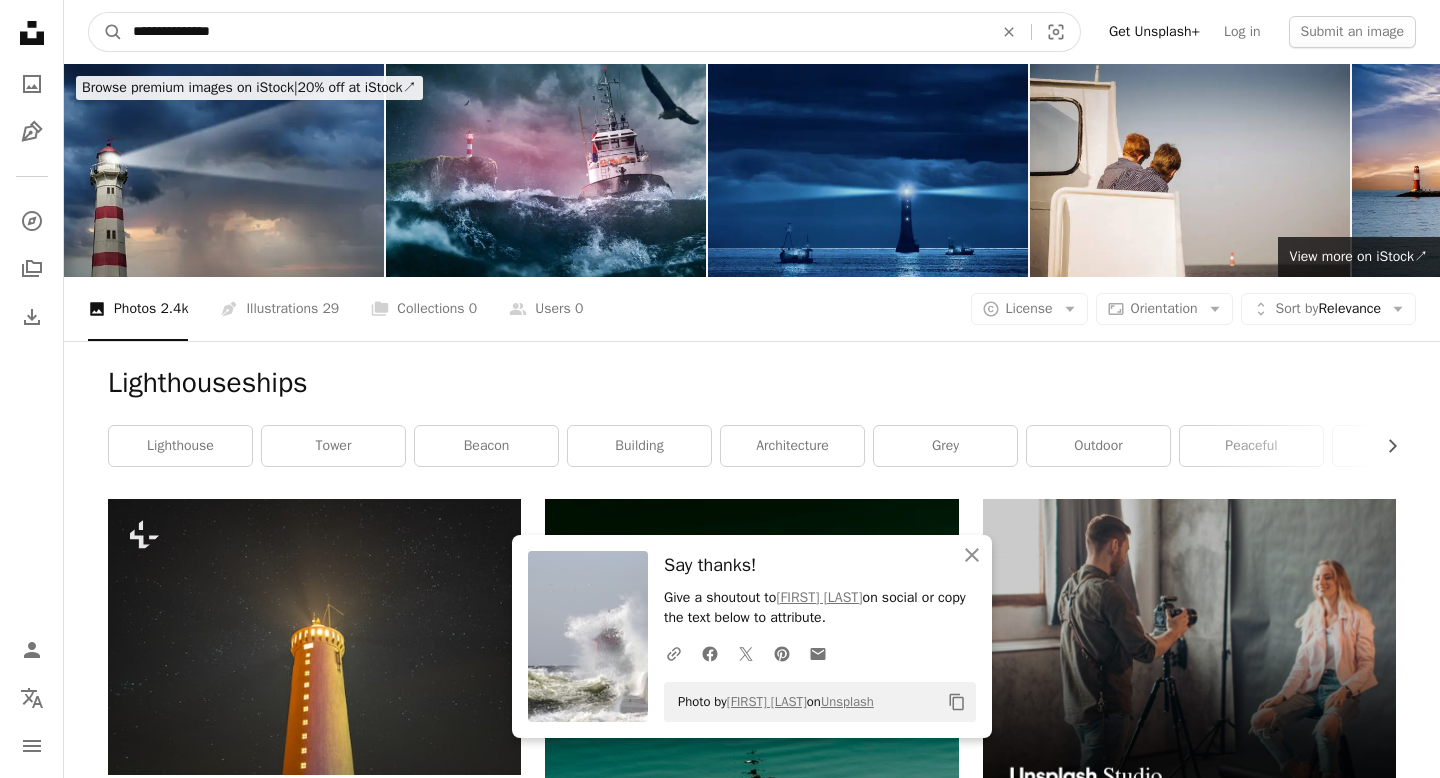 click on "**********" at bounding box center (555, 32) 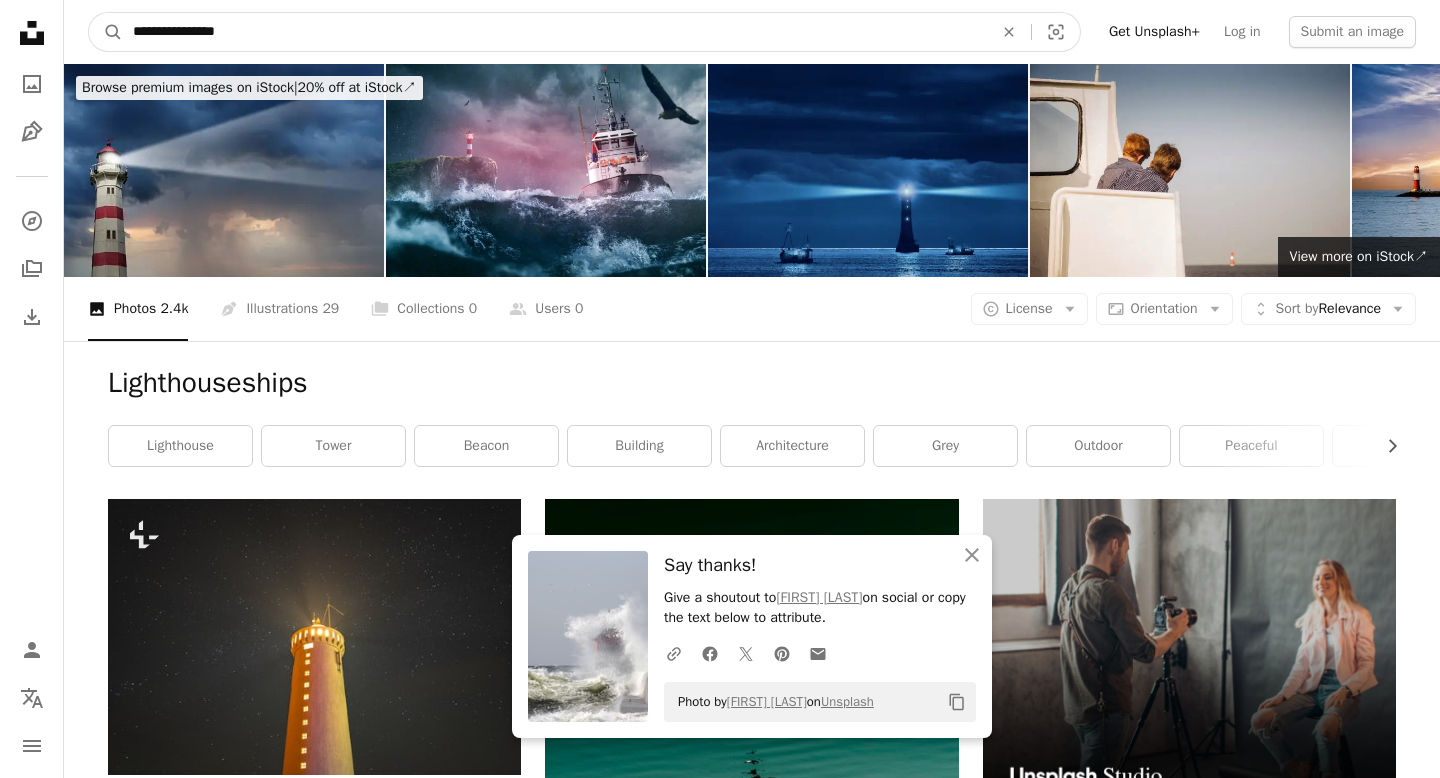 type on "**********" 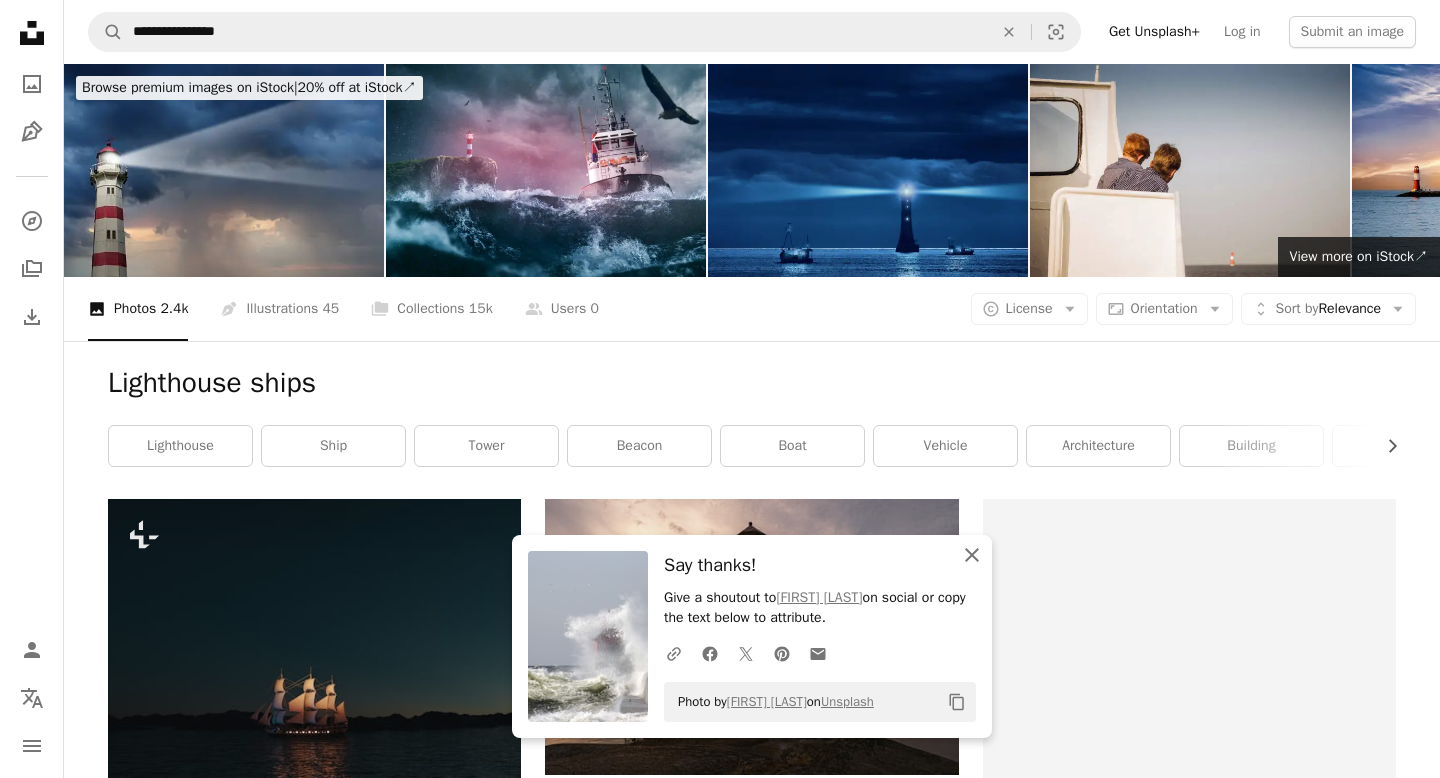 click on "An X shape" 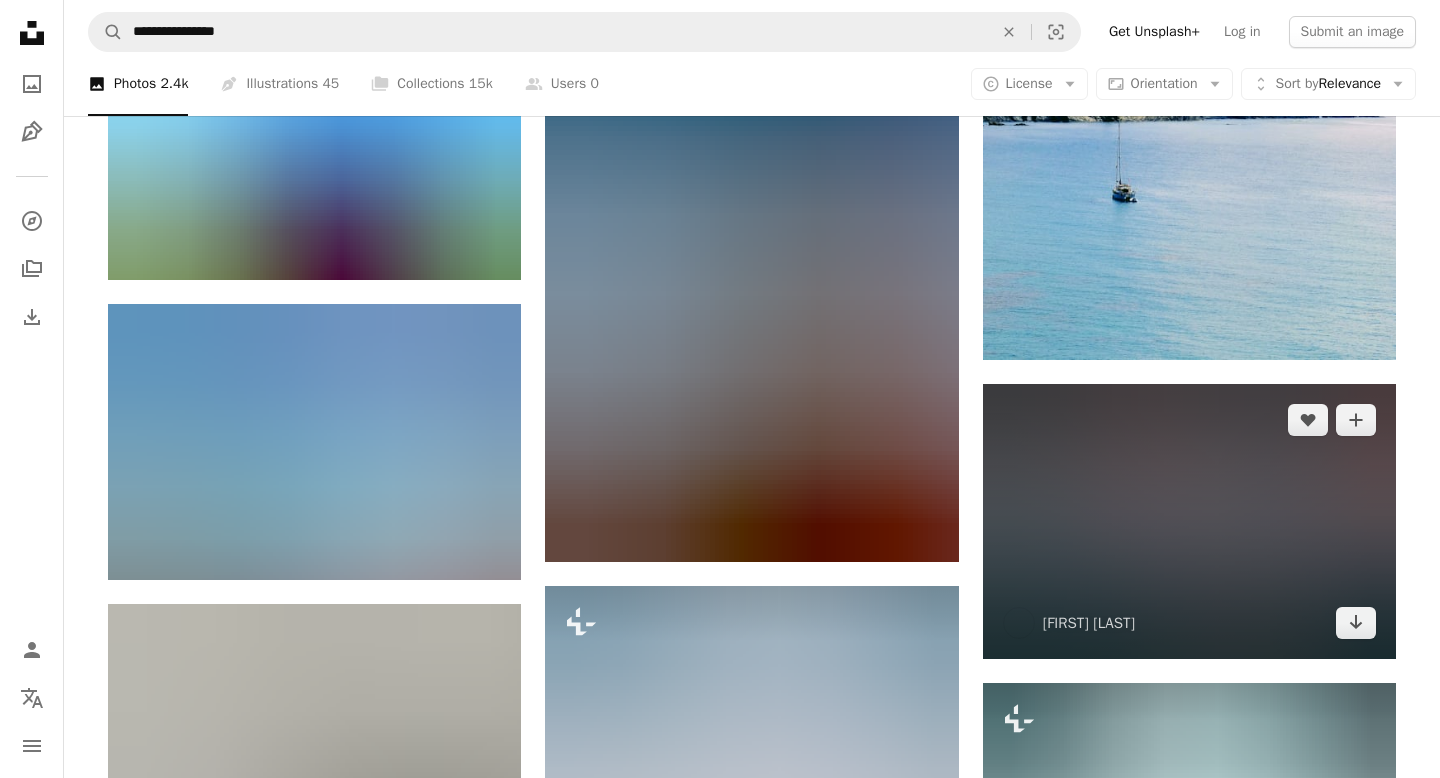 scroll, scrollTop: 1114, scrollLeft: 0, axis: vertical 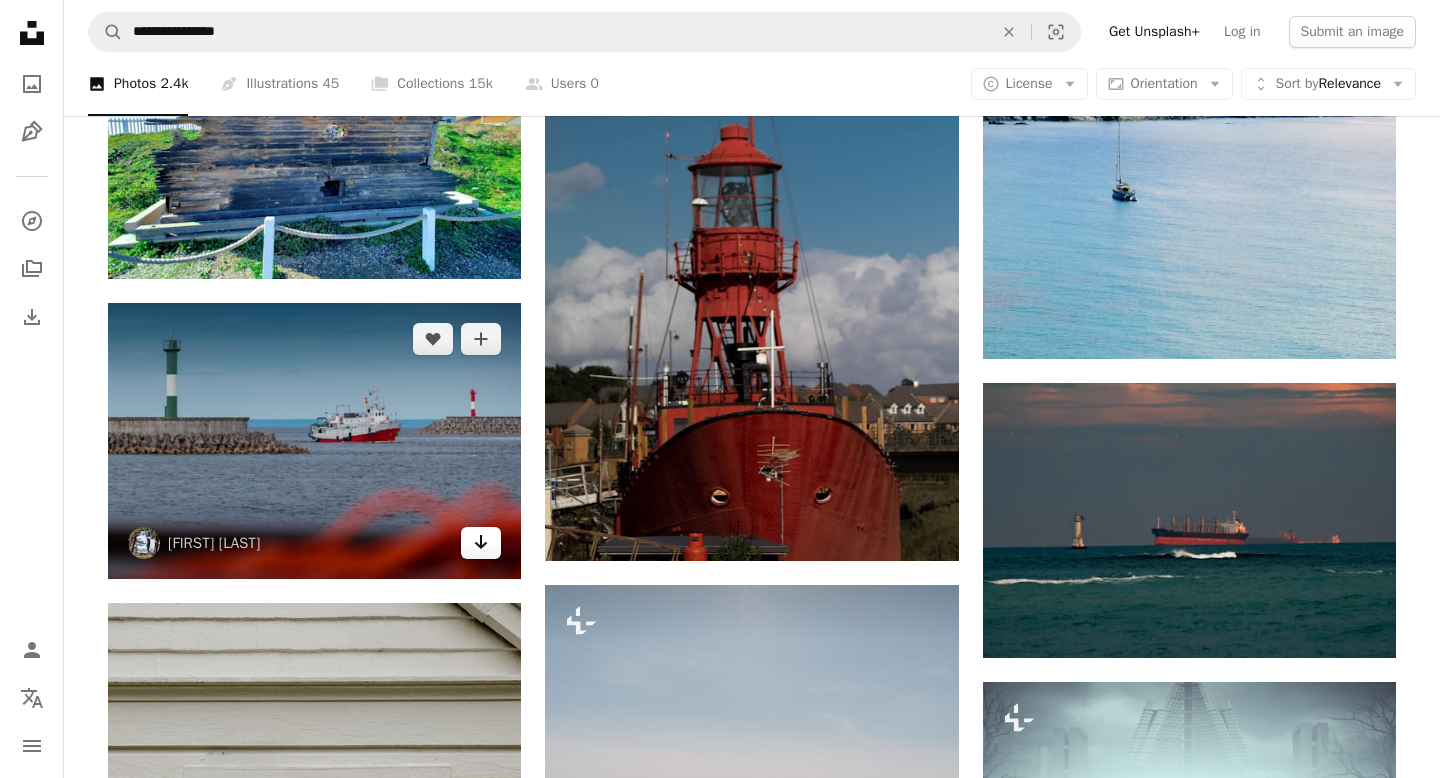click on "Arrow pointing down" at bounding box center [481, 543] 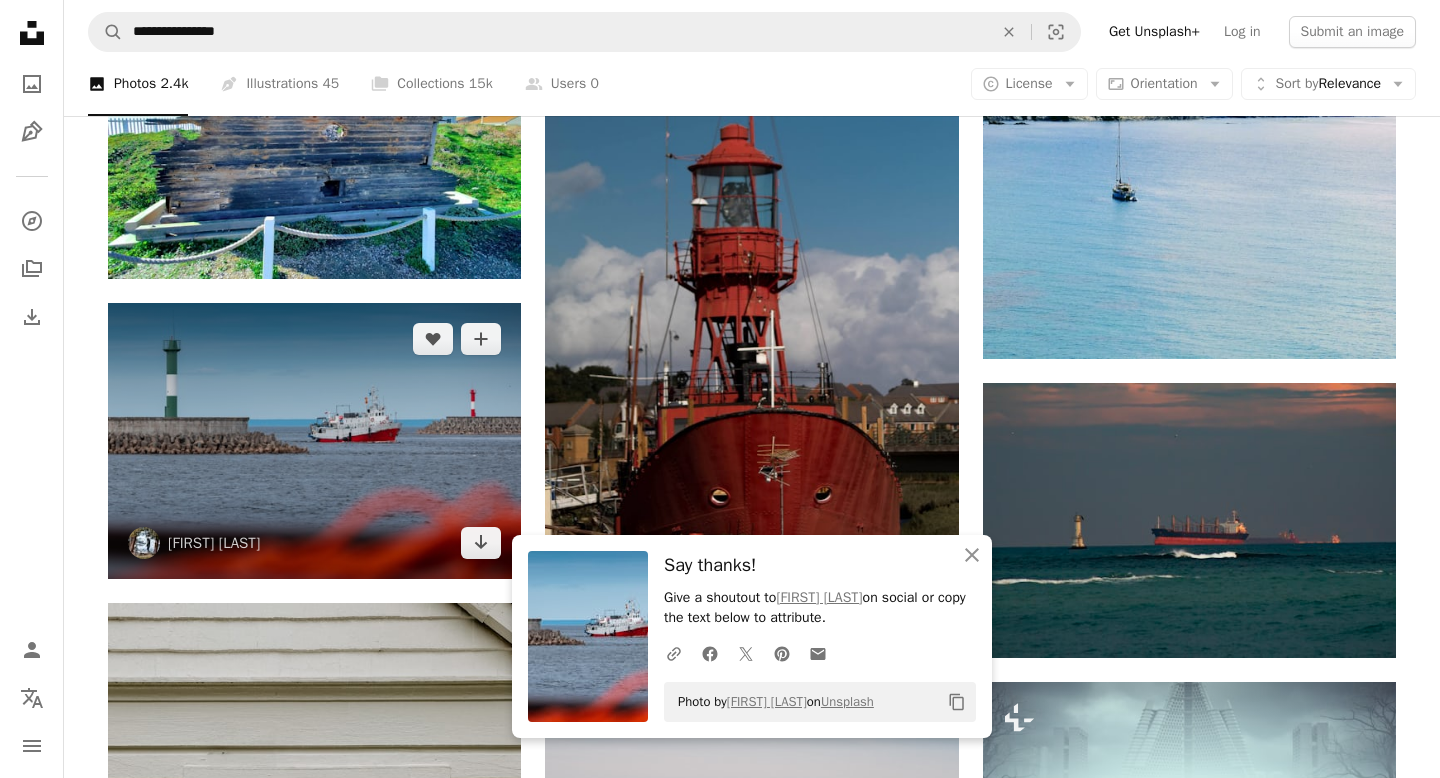 click at bounding box center [314, 441] 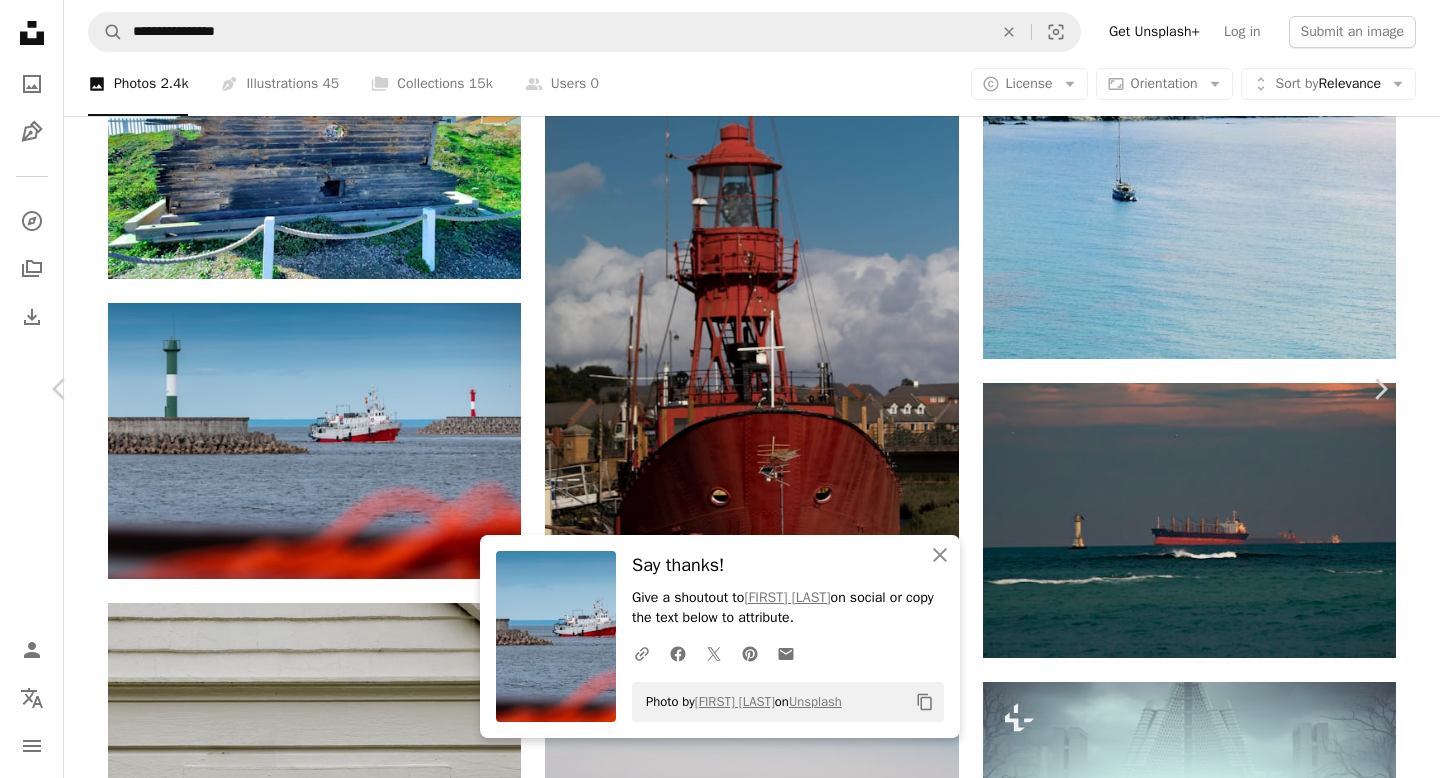 click on "Chevron down" 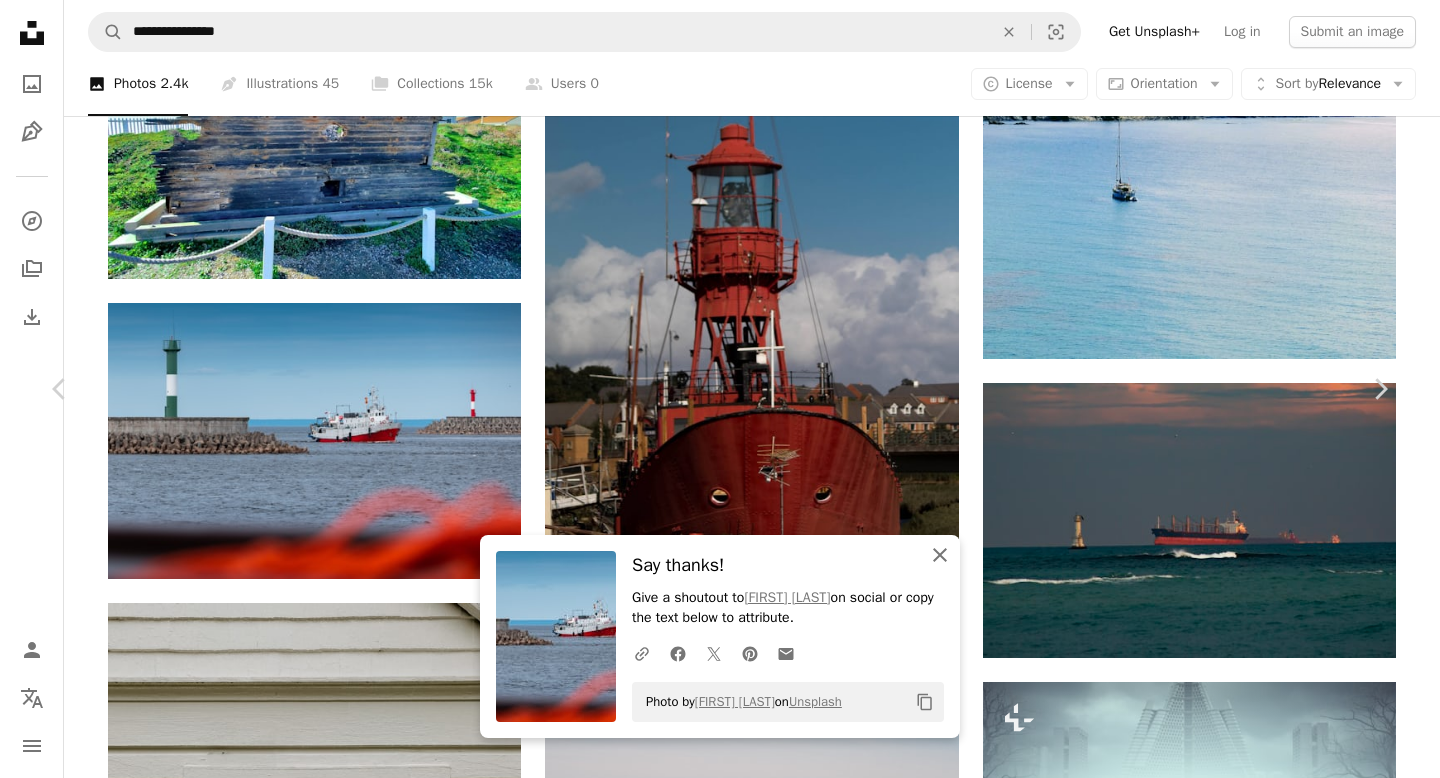 click on "An X shape" 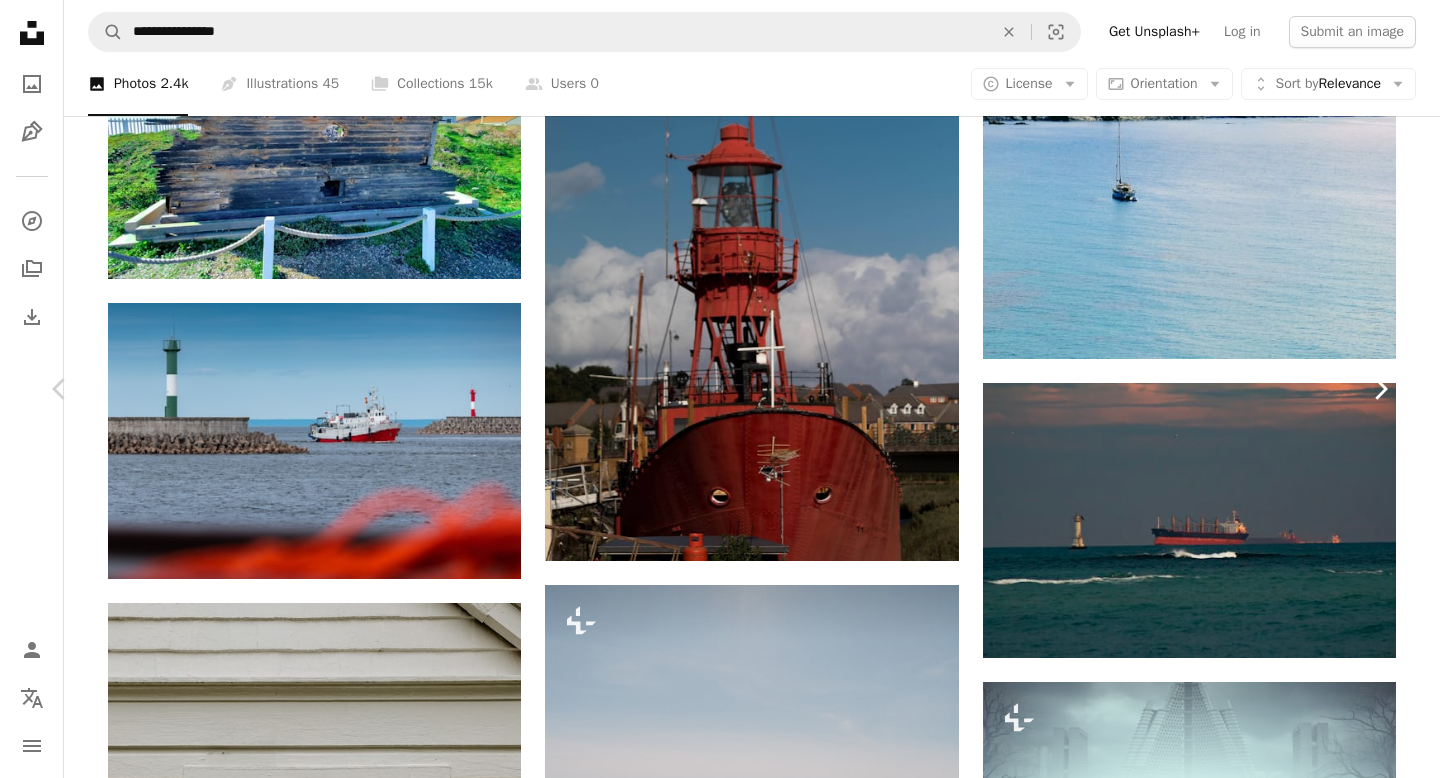 click on "Chevron right" at bounding box center (1380, 389) 